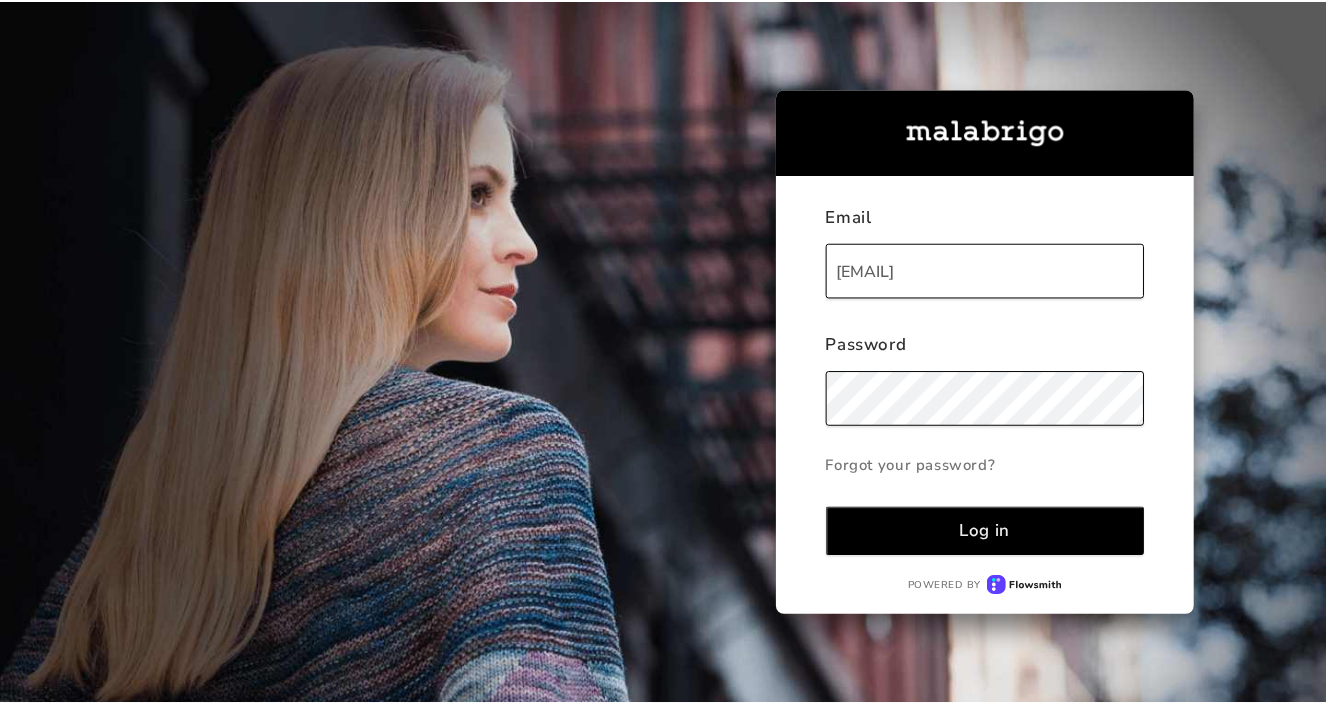 scroll, scrollTop: 0, scrollLeft: 0, axis: both 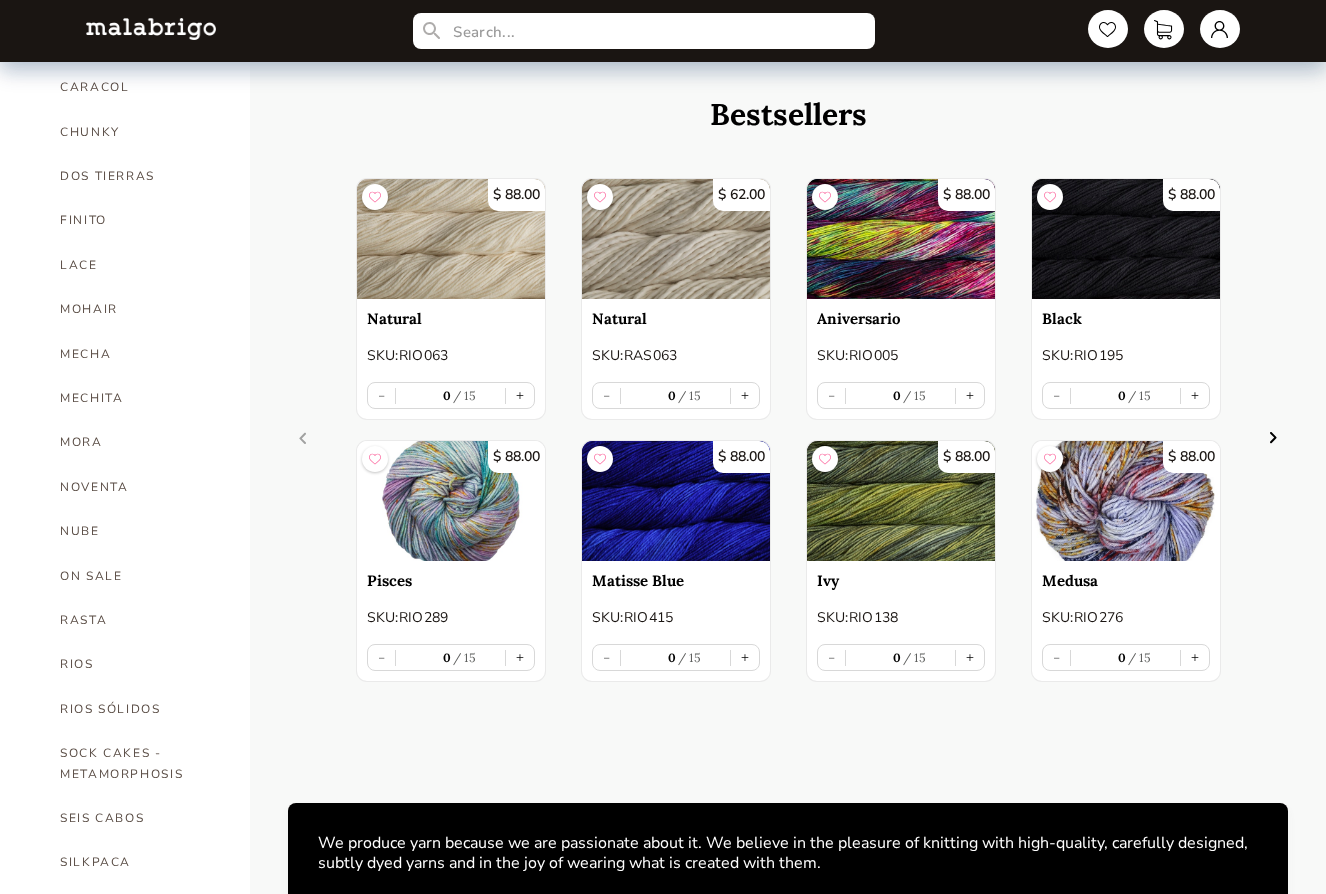 click on "RIOS" at bounding box center [140, 664] 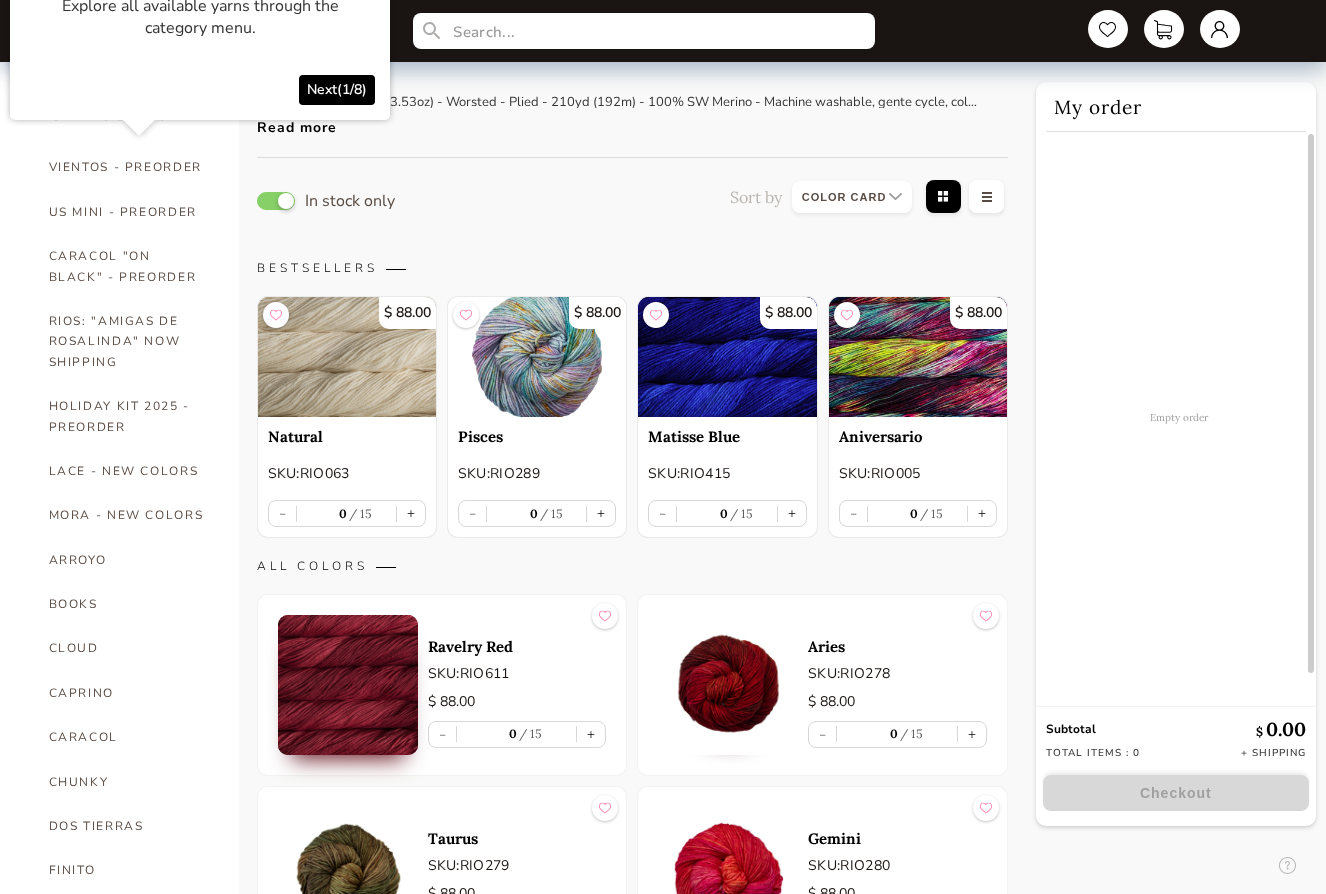 scroll, scrollTop: 0, scrollLeft: 0, axis: both 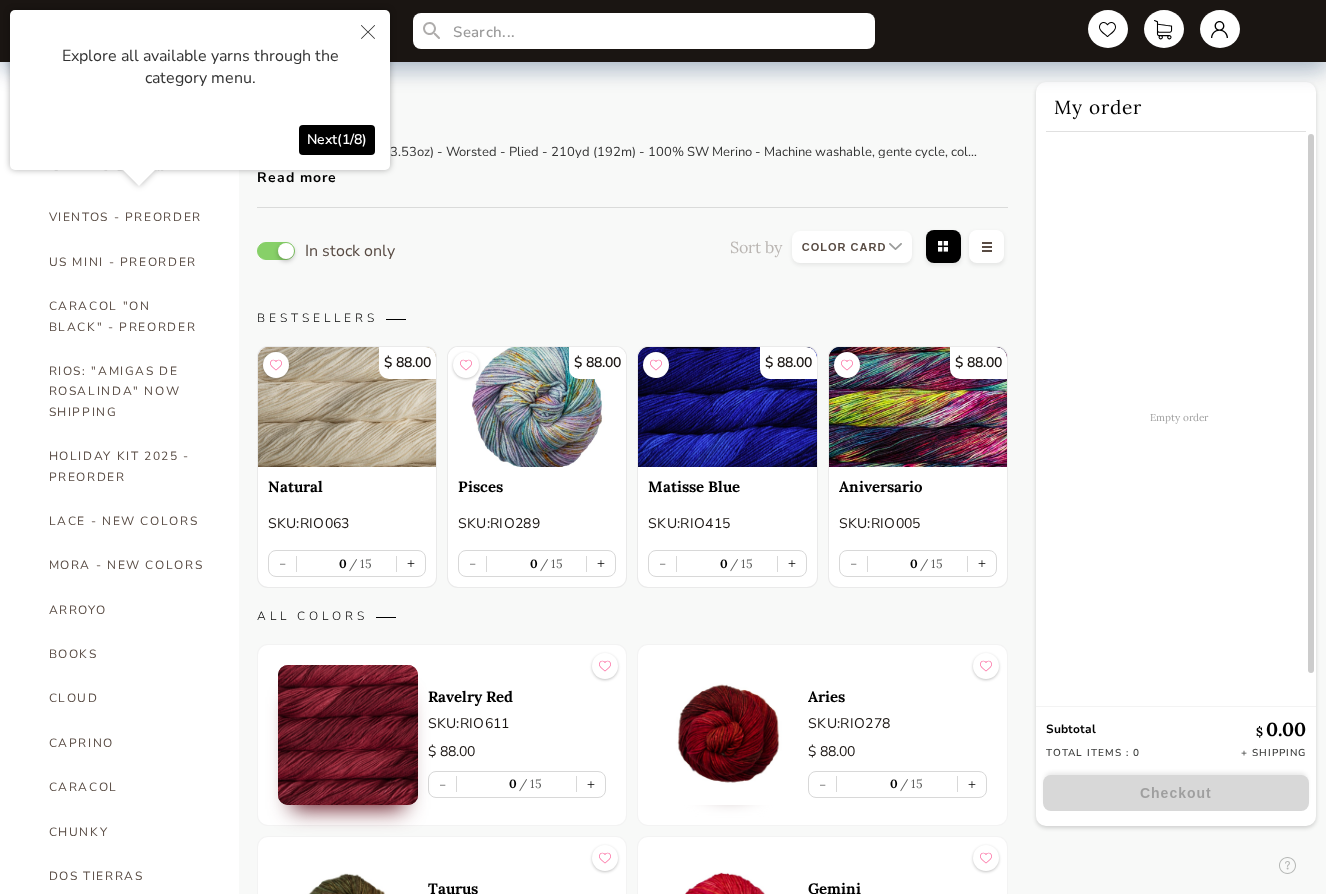 click at bounding box center [986, 248] 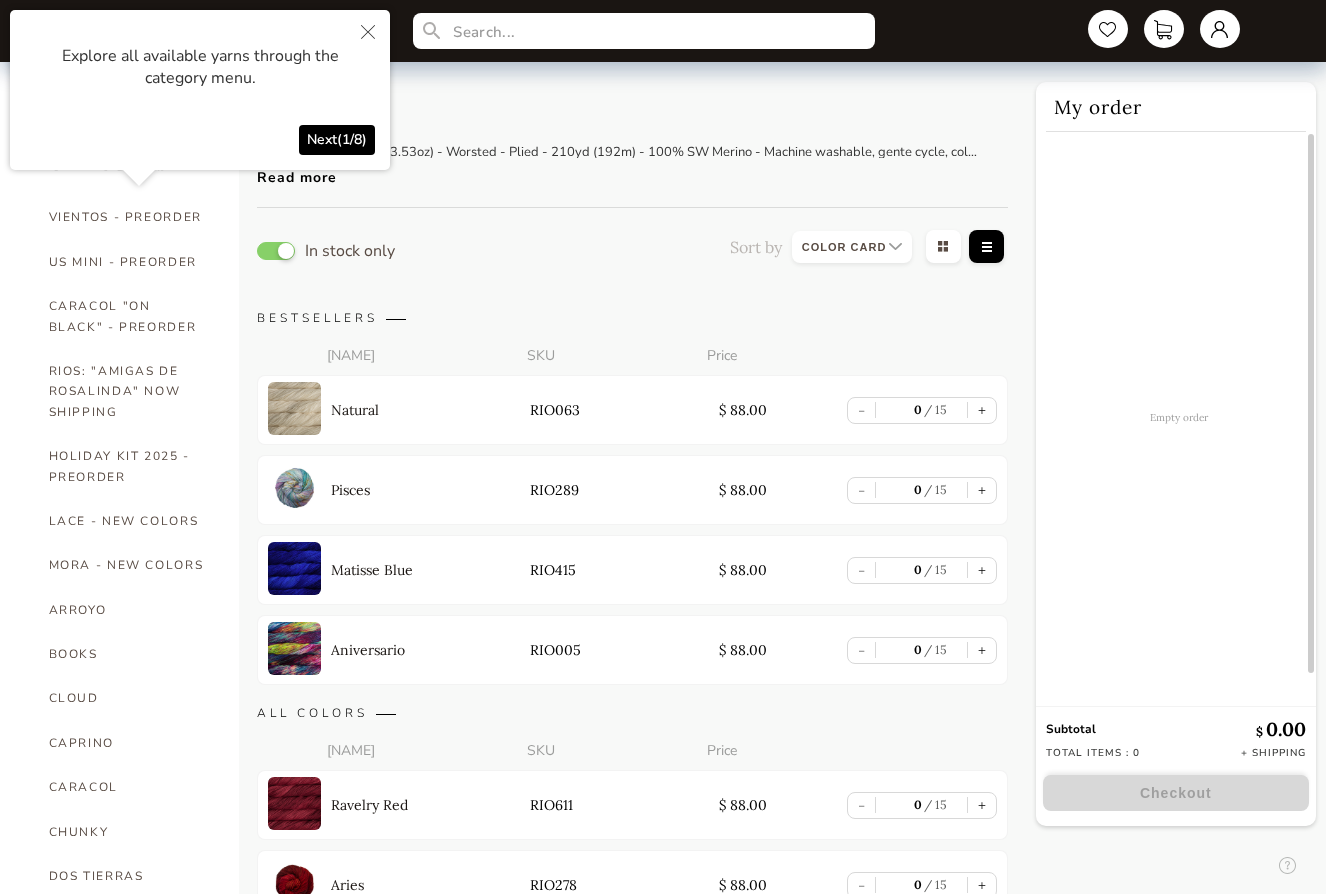 click at bounding box center [852, 247] 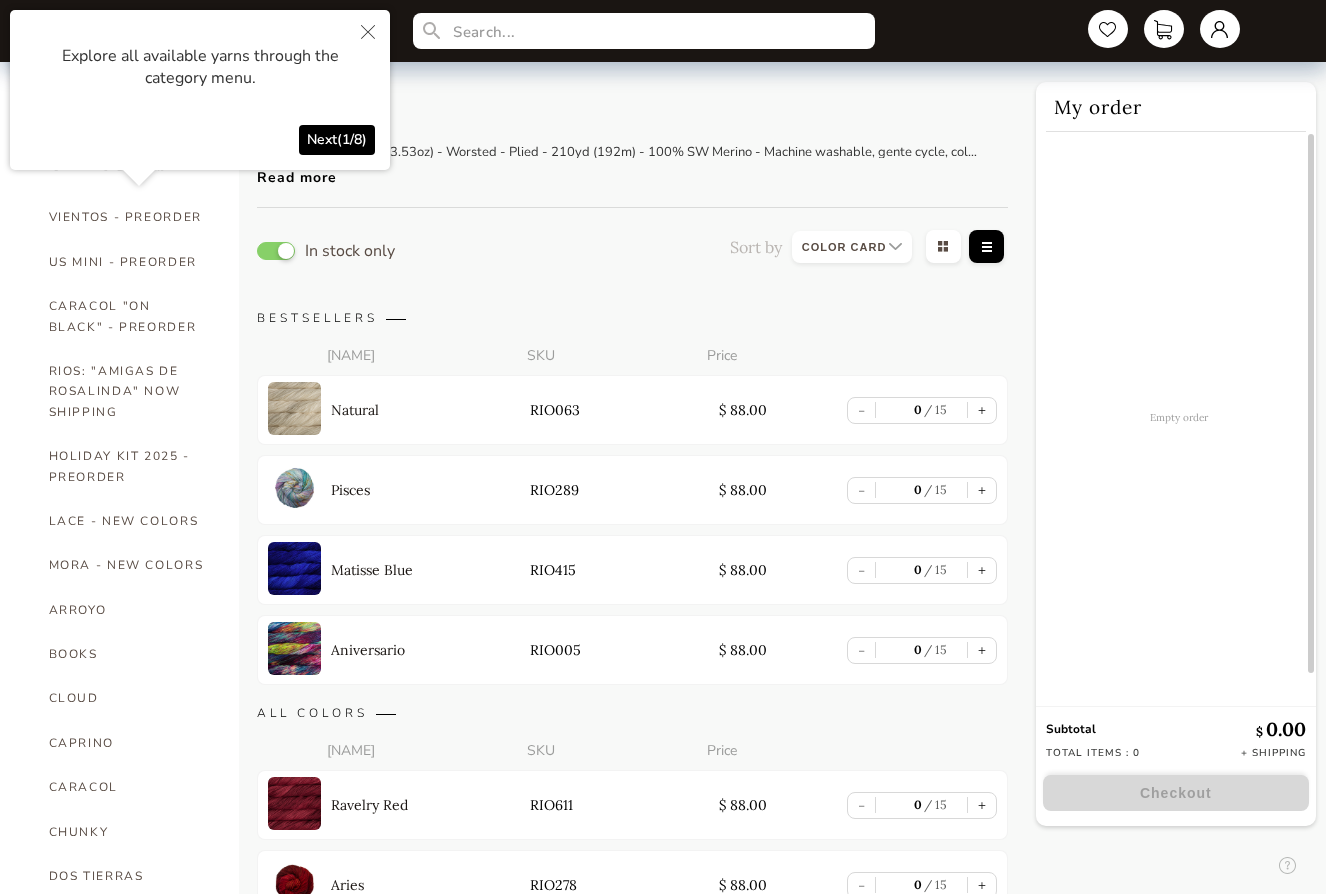 select on "NAME" 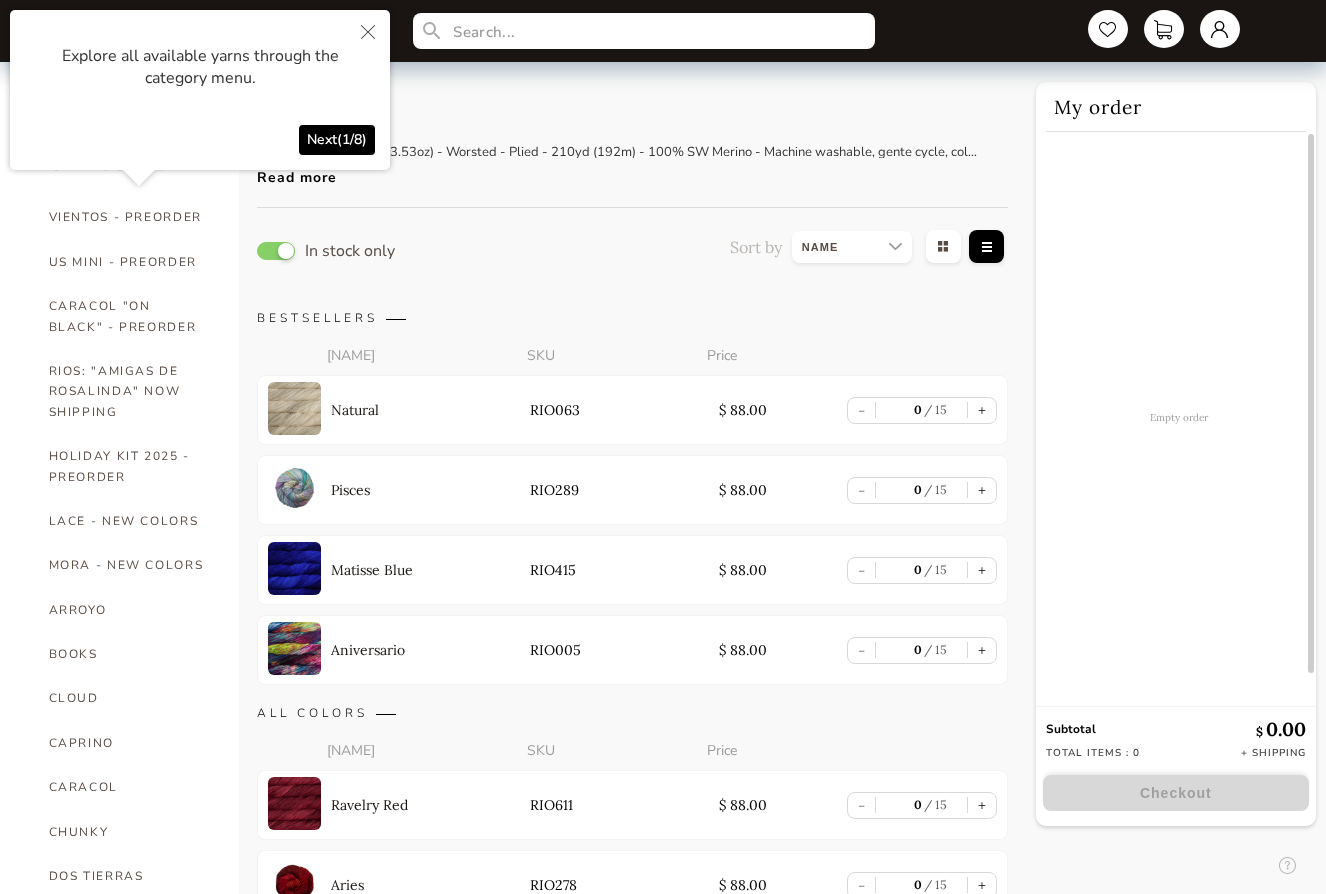click at bounding box center (852, 247) 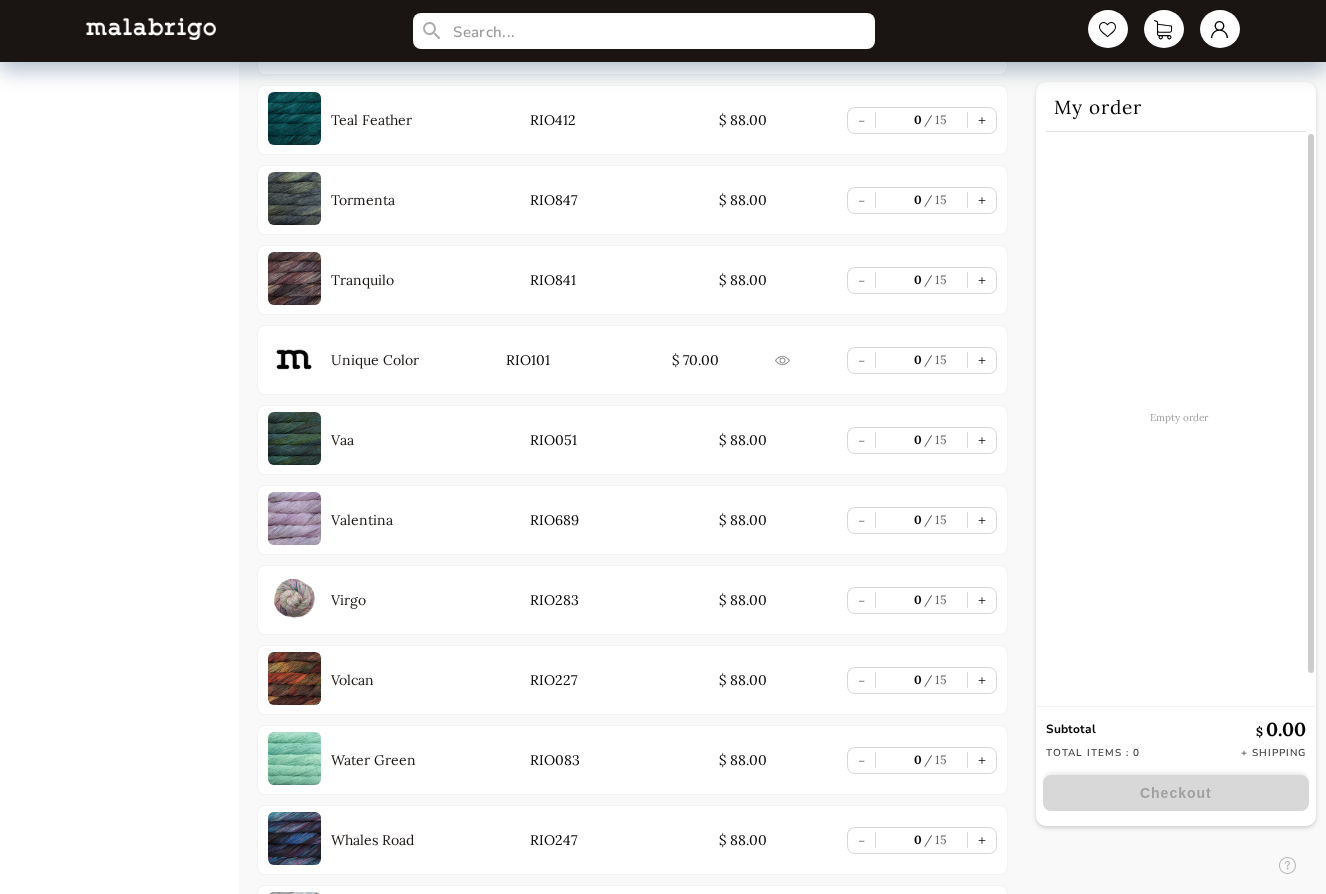 scroll, scrollTop: 8000, scrollLeft: 0, axis: vertical 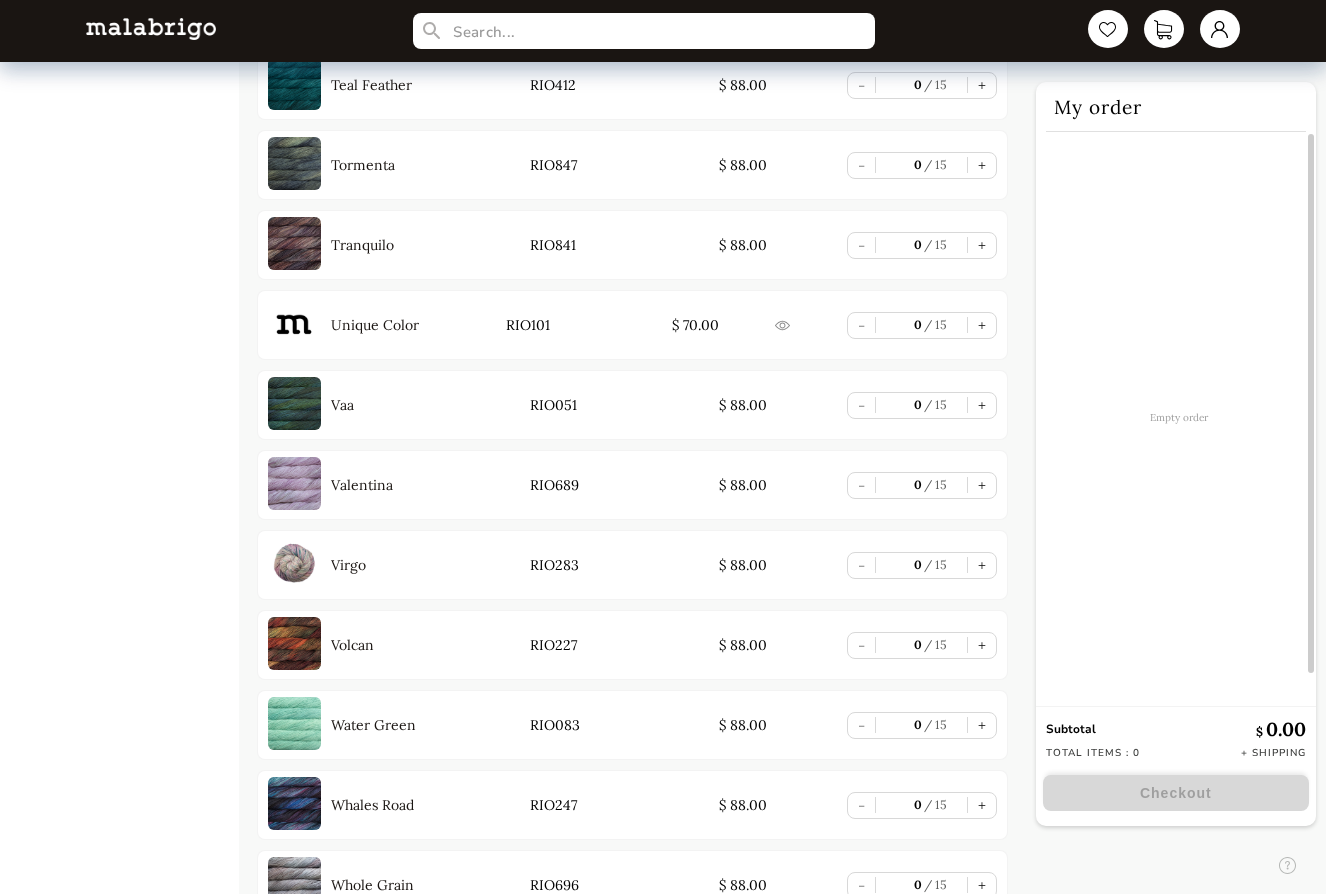 click on "+" at bounding box center [982, 725] 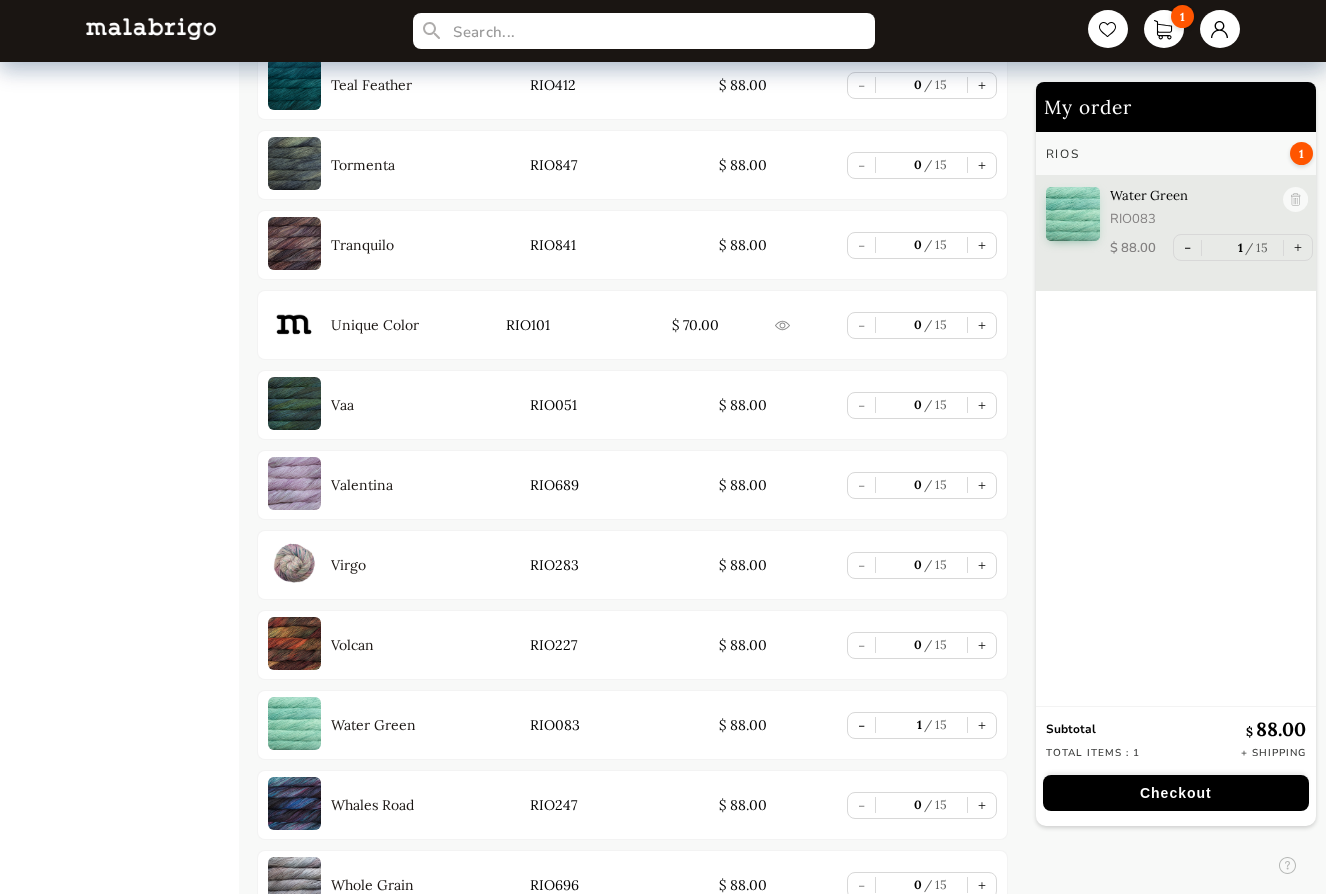 click on "+" at bounding box center (982, 805) 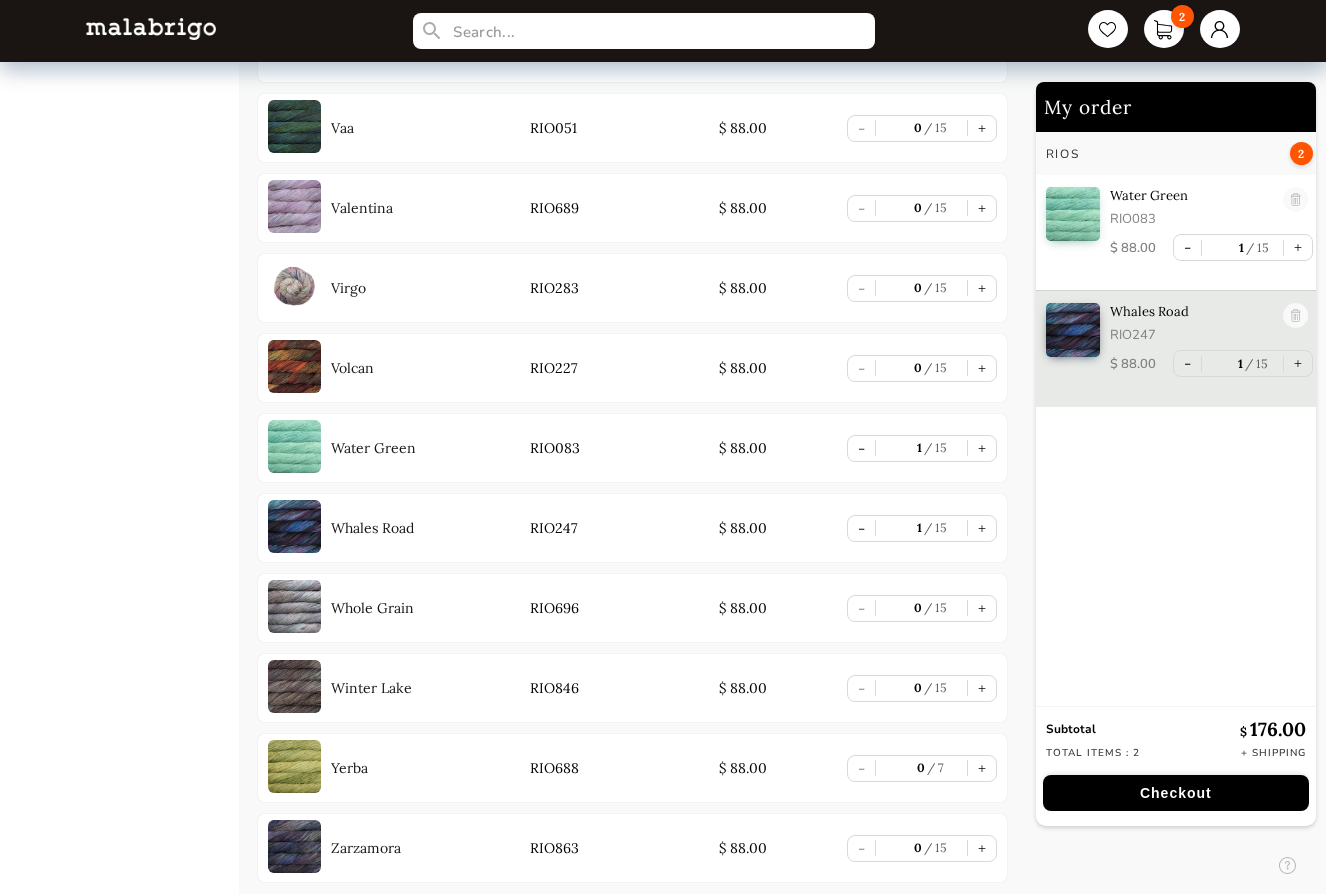 scroll, scrollTop: 8242, scrollLeft: 0, axis: vertical 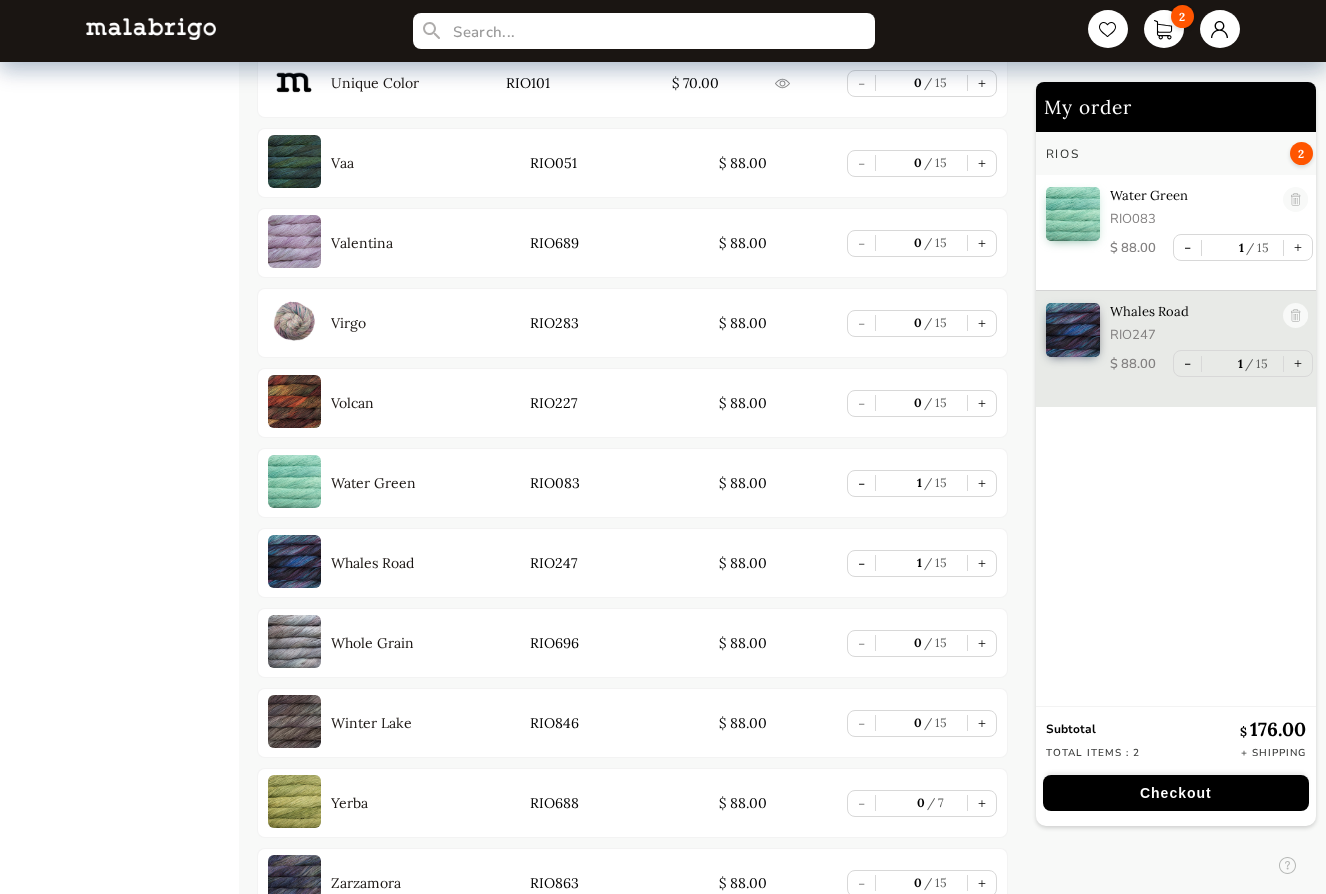 click on "+" at bounding box center [982, 323] 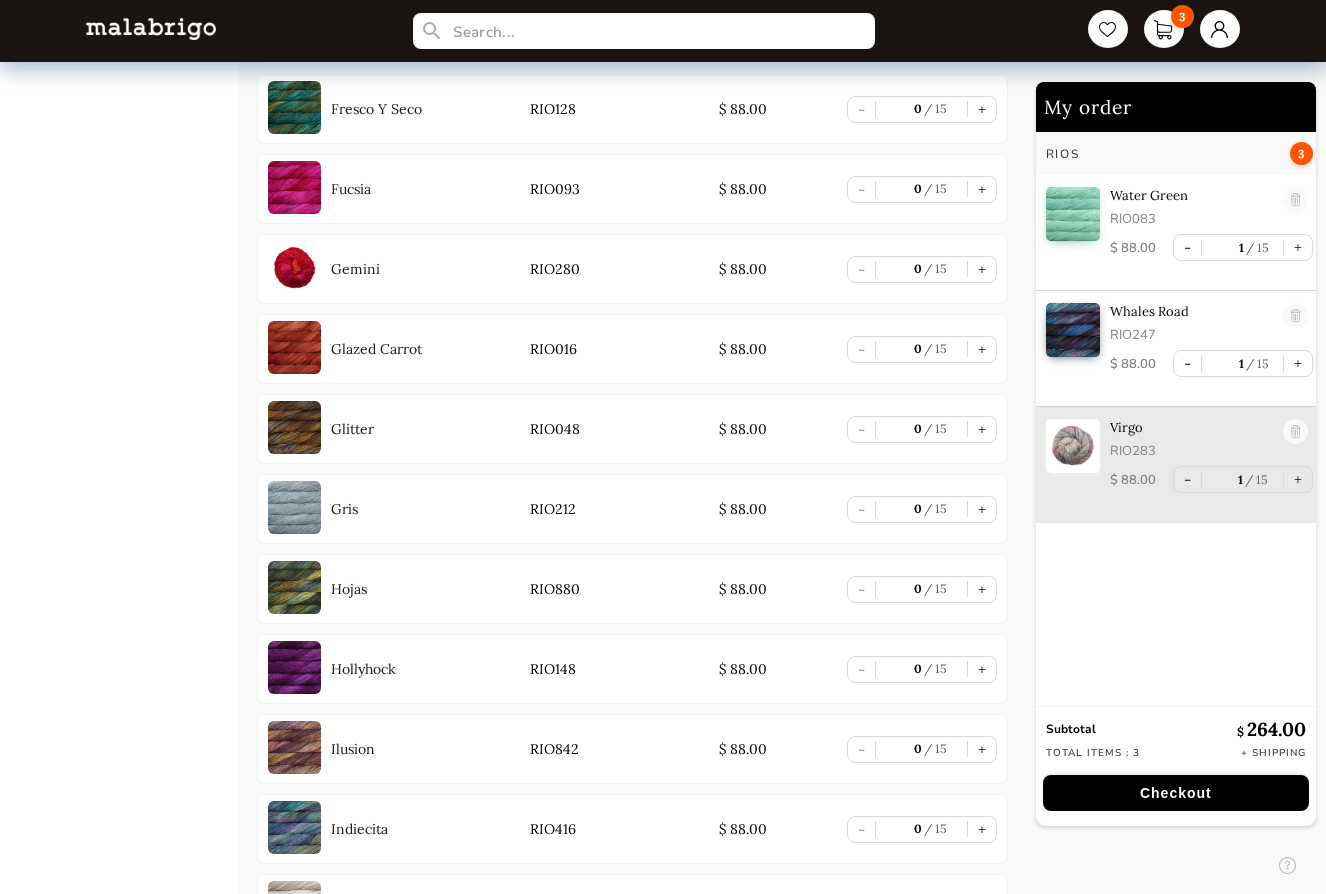 scroll, scrollTop: 3442, scrollLeft: 0, axis: vertical 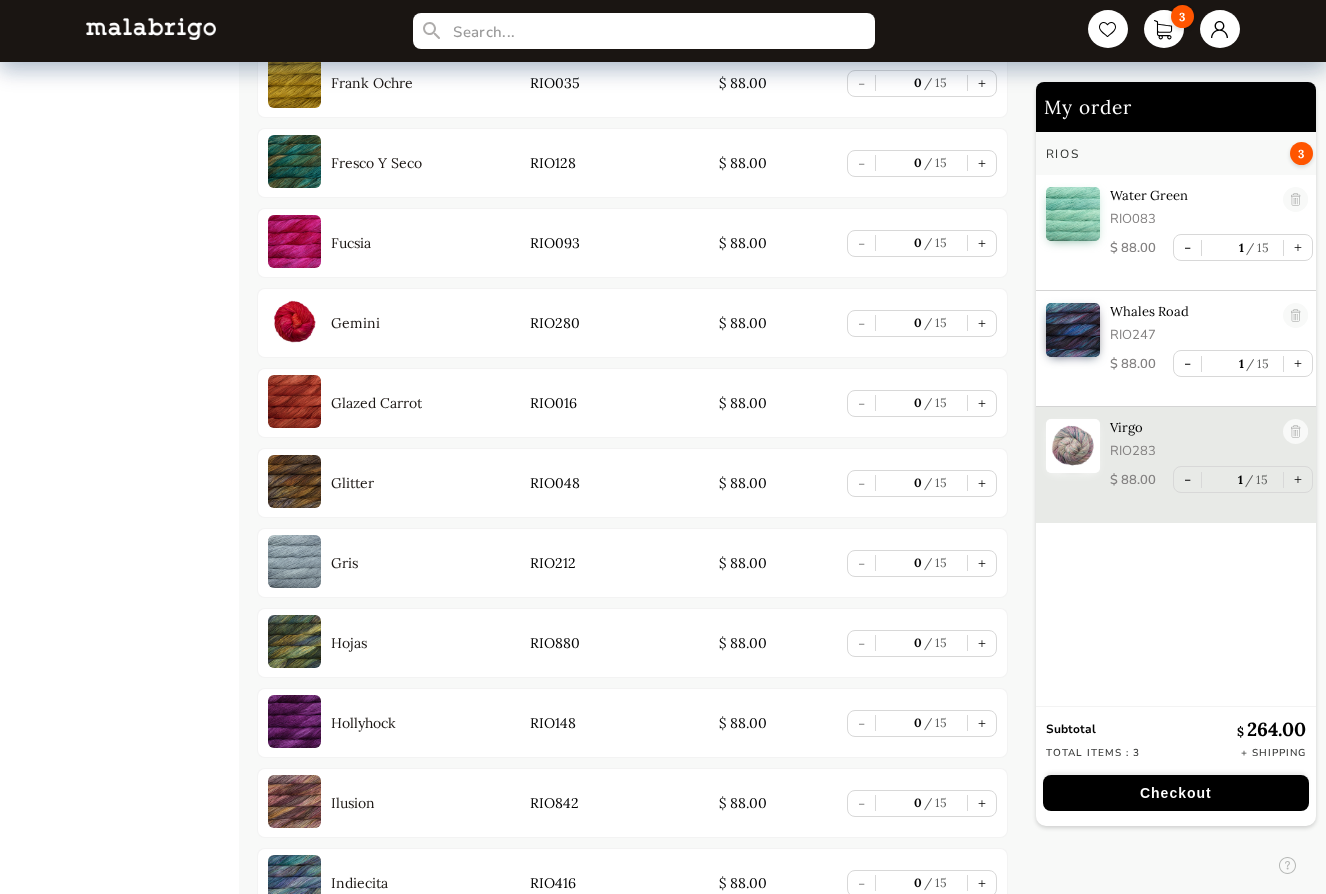 click on "+" at bounding box center [982, 323] 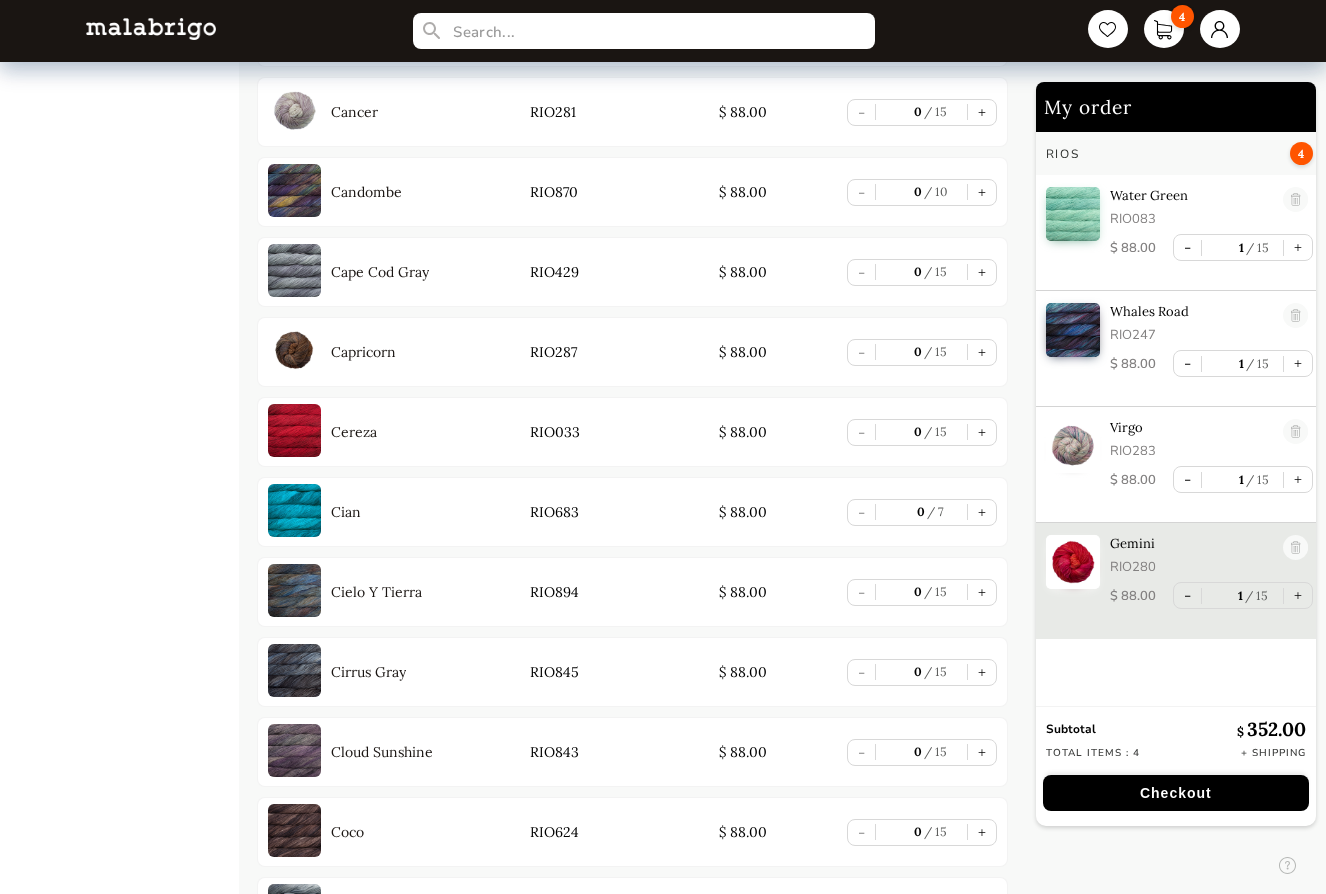scroll, scrollTop: 2042, scrollLeft: 0, axis: vertical 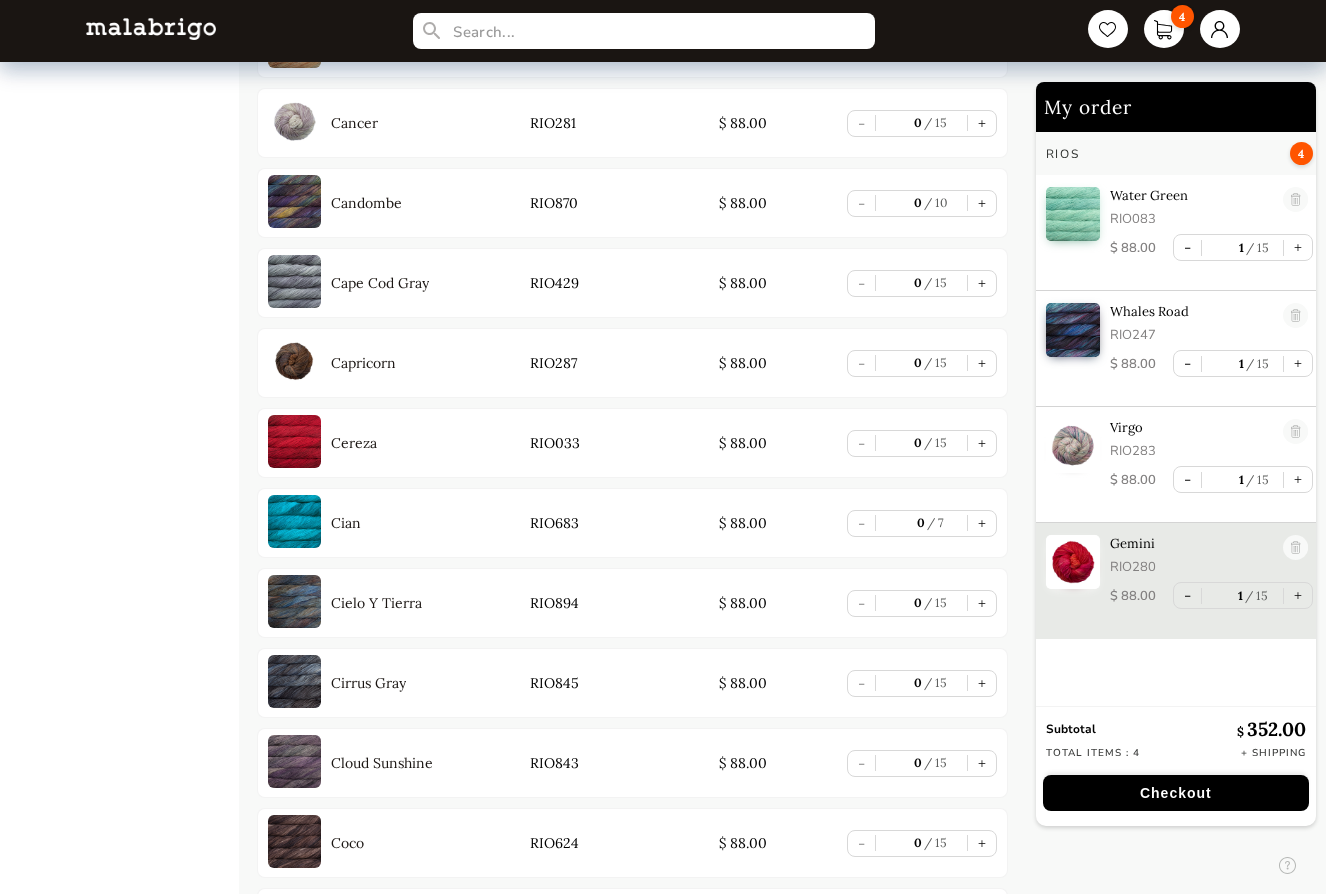 click on "+" at bounding box center (982, 123) 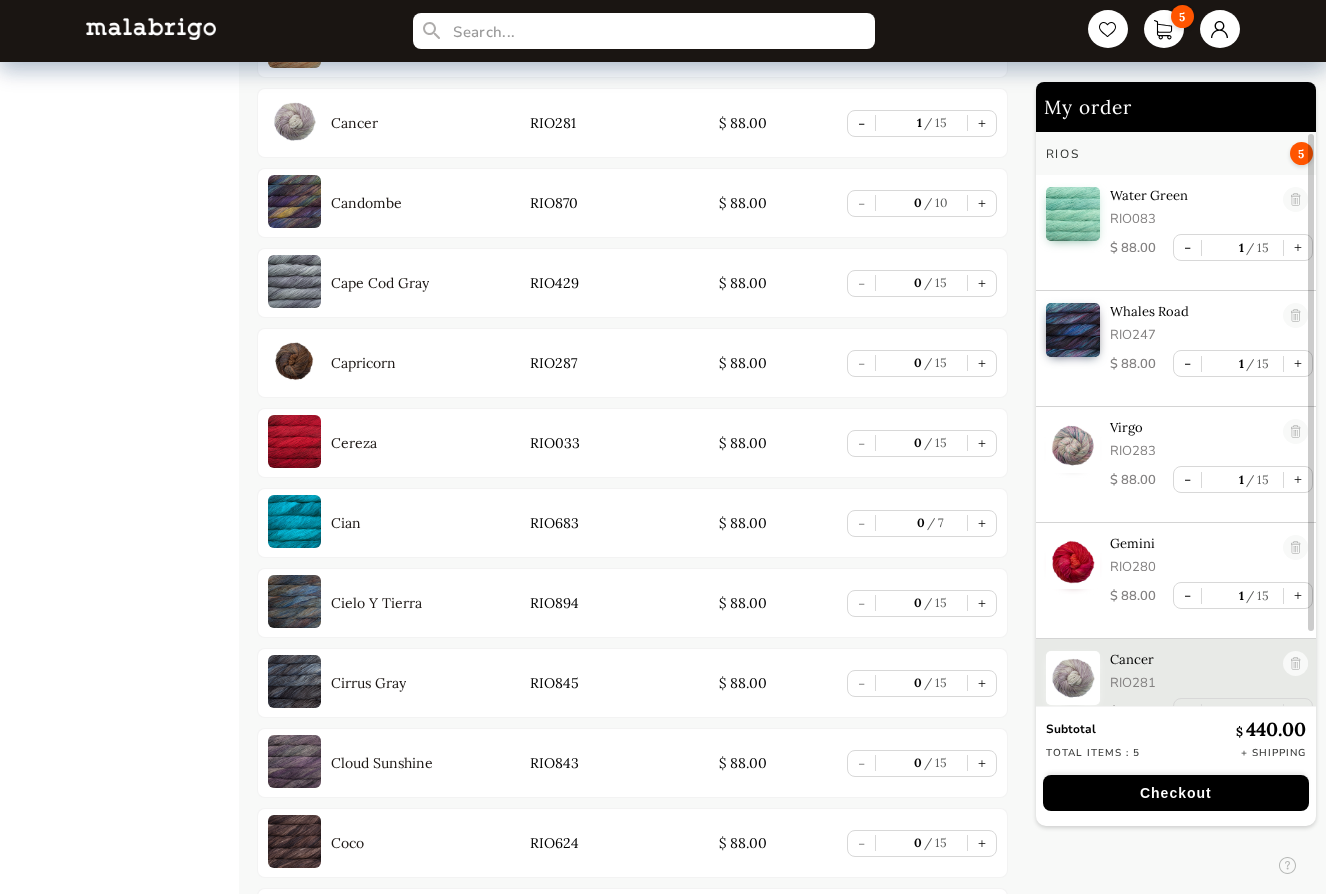 type on "1" 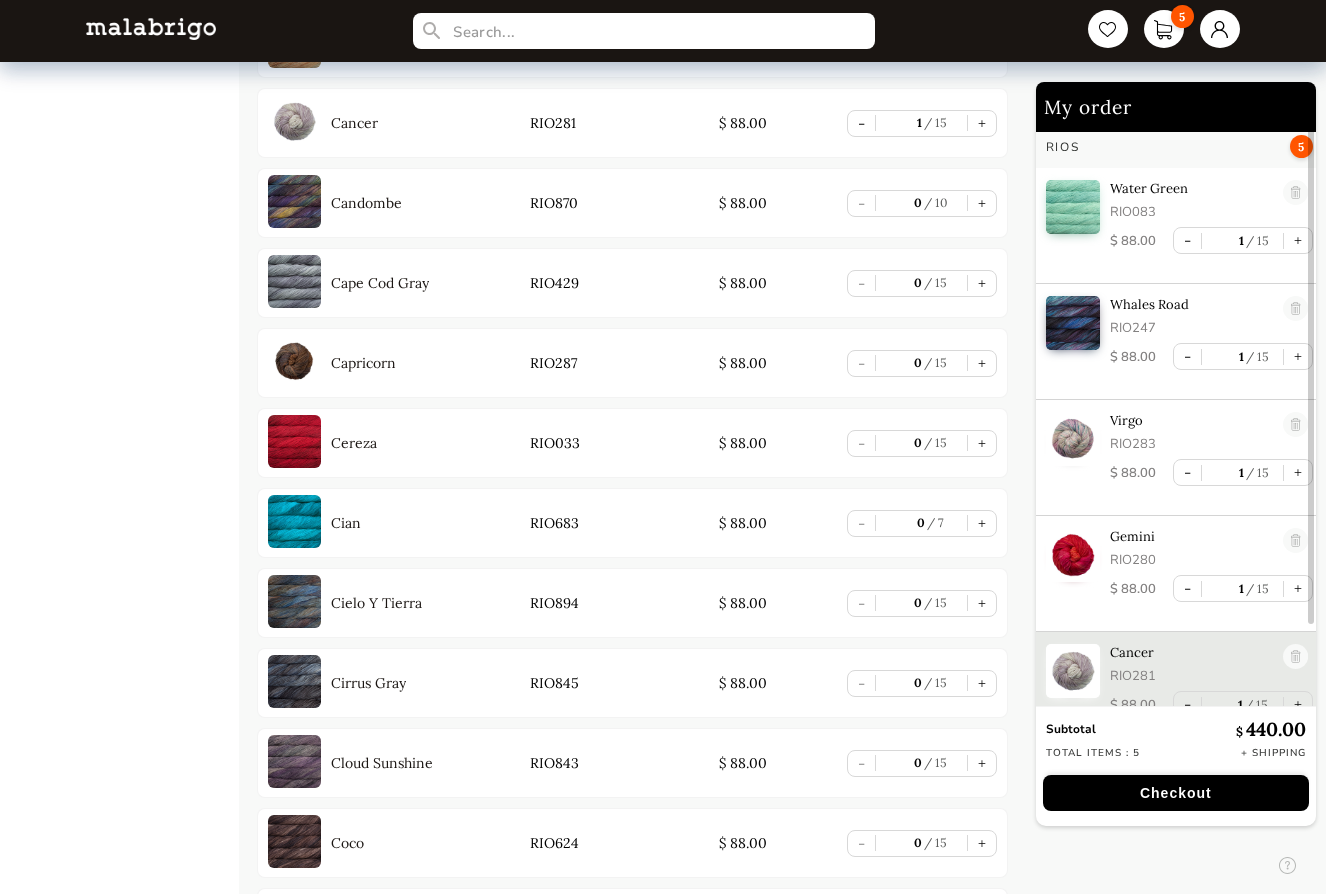 scroll, scrollTop: 25, scrollLeft: 0, axis: vertical 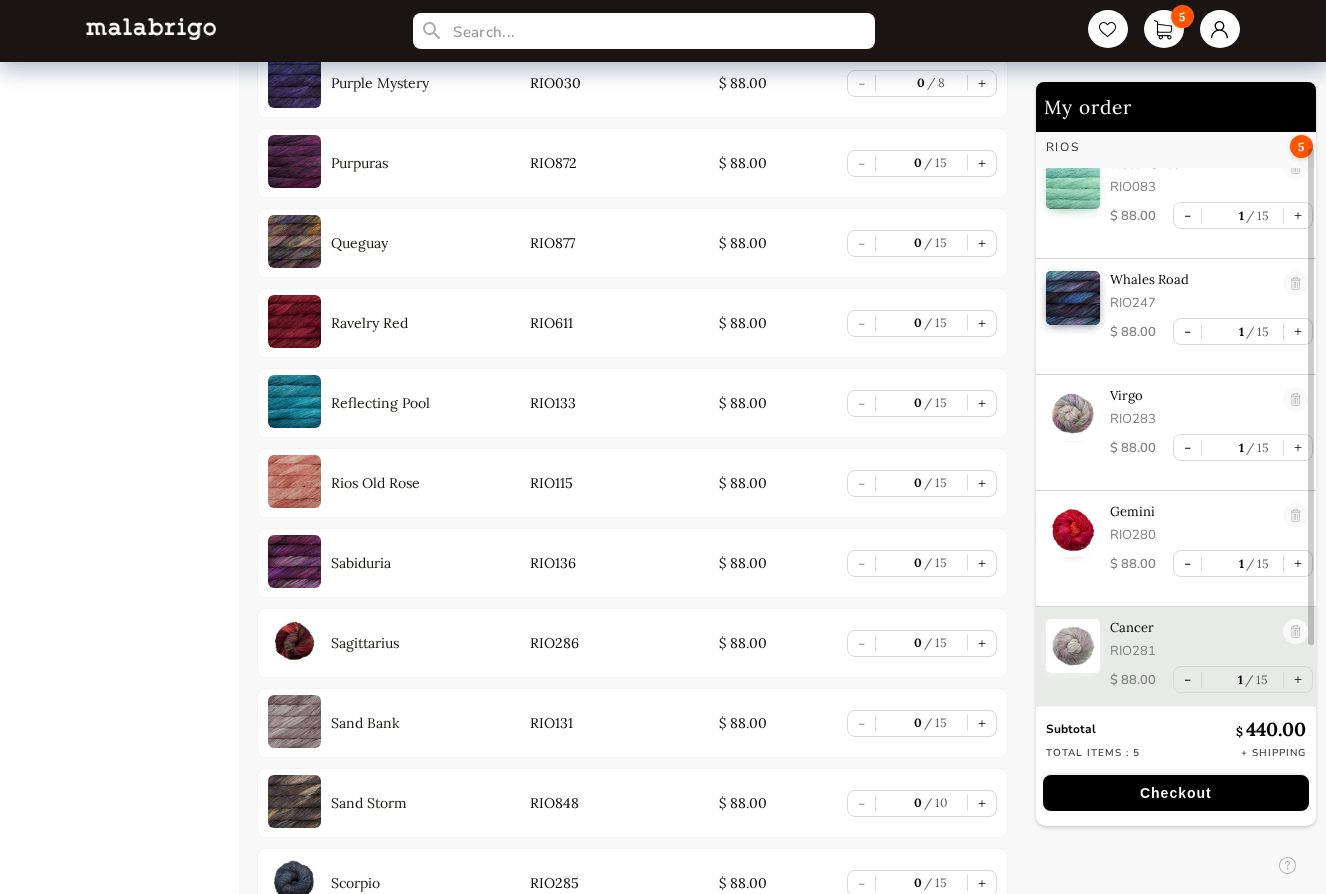 click on "HOME CATEGORIES VIENTOS - PREORDER US MINI - PREORDER CARACOL "ON BLACK" - PREORDER RIOS: "AMIGAS DE ROSALINDA"  NOW SHIPPING HOLIDAY KIT 2025 - PREORDER LACE - NEW COLORS MORA - NEW COLORS ARROYO BOOKS CLOUD CAPRINO CARACOL CHUNKY DOS TIERRAS FINITO LACE MOHAIR MECHA MECHITA MORA NOVENTA NUBE ON SALE RASTA RIOS RIOS SÓLIDOS SOCK CAKES - METAMORPHOSIS SEIS CABOS SILKPACA SILKY MERINO SOCK SUSURRO TOTES ULTIMATE SOCK VERANO WASHTED WORSTED" at bounding box center [139, -2002] 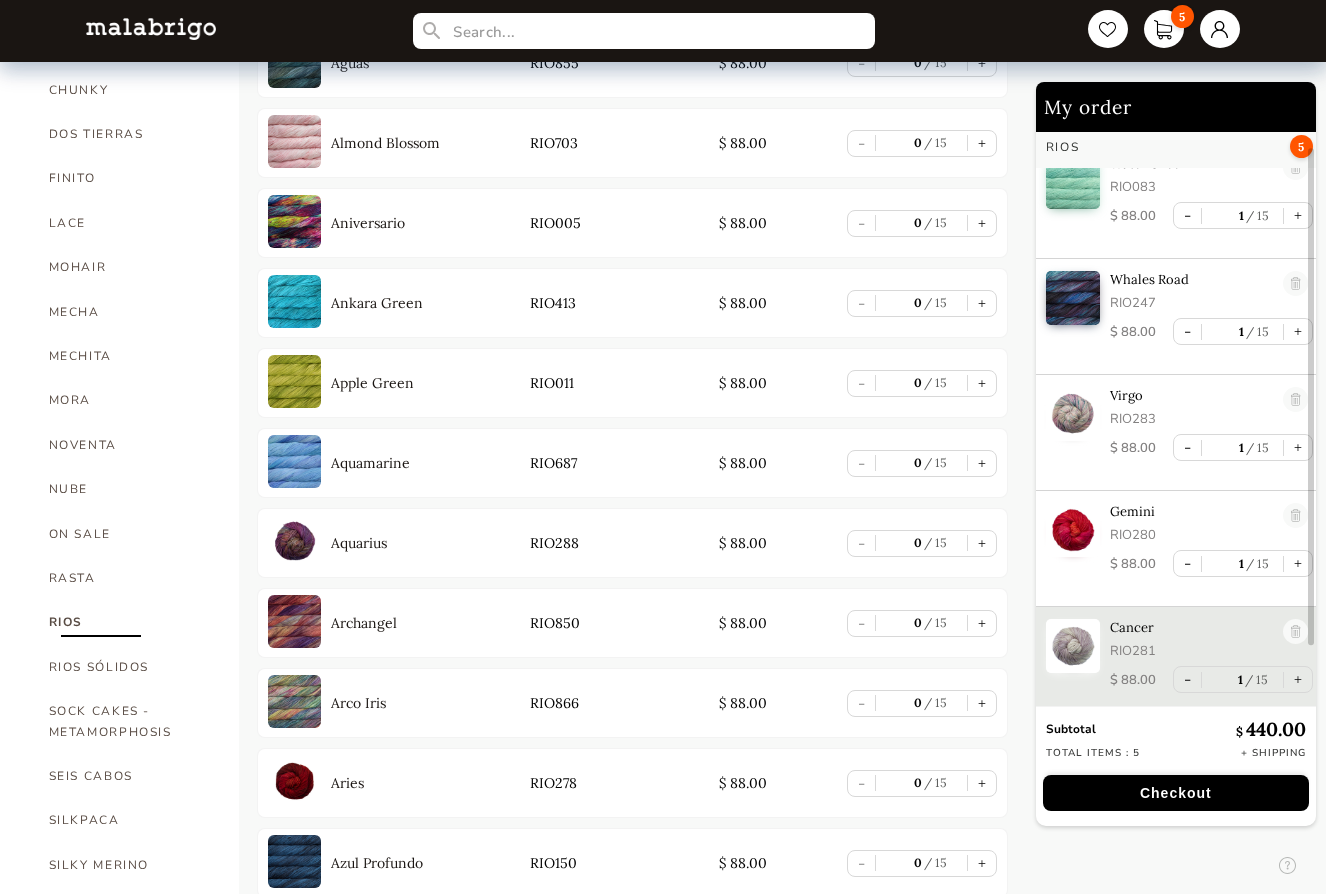 scroll, scrollTop: 1242, scrollLeft: 0, axis: vertical 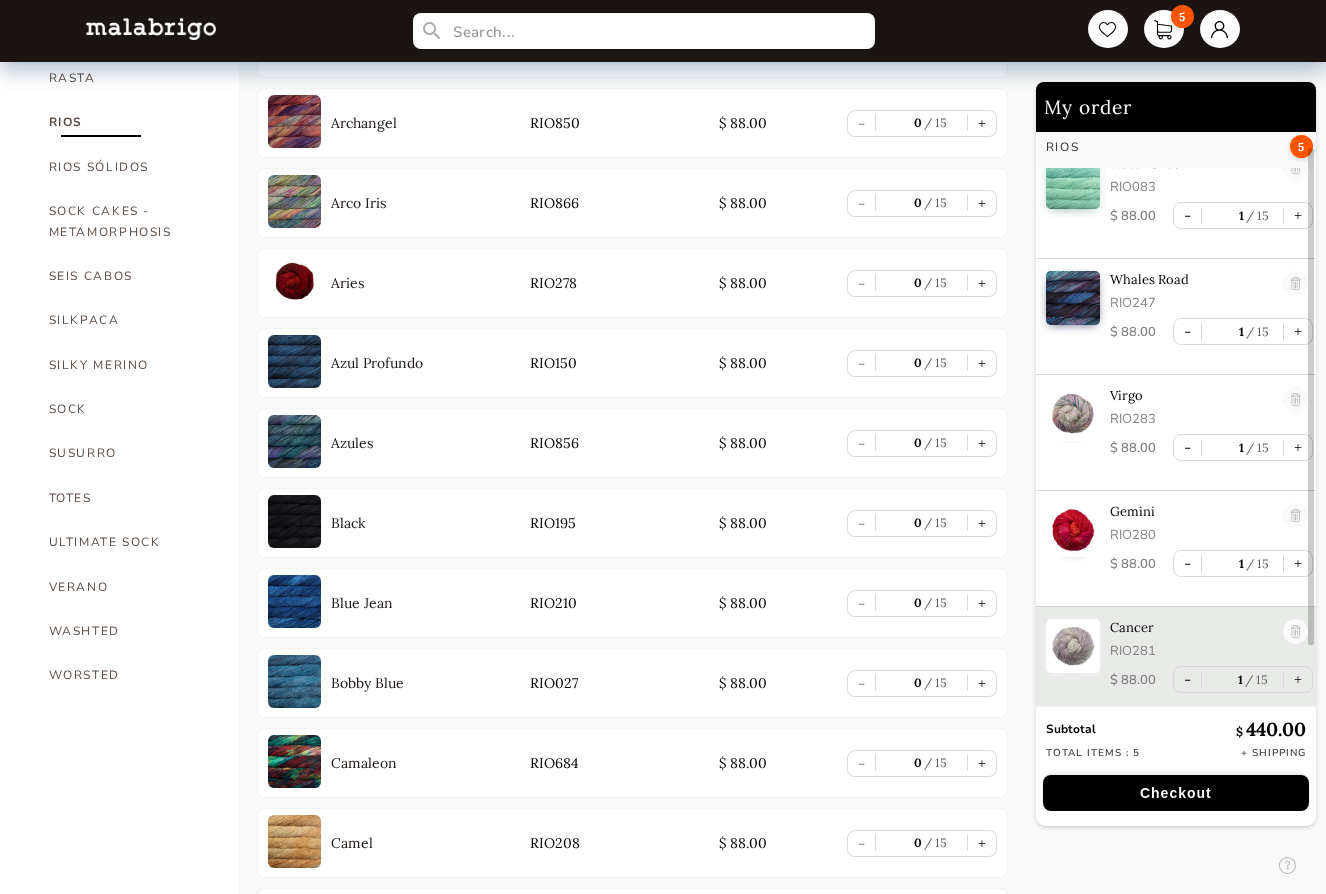click on "SOCK" at bounding box center (129, 409) 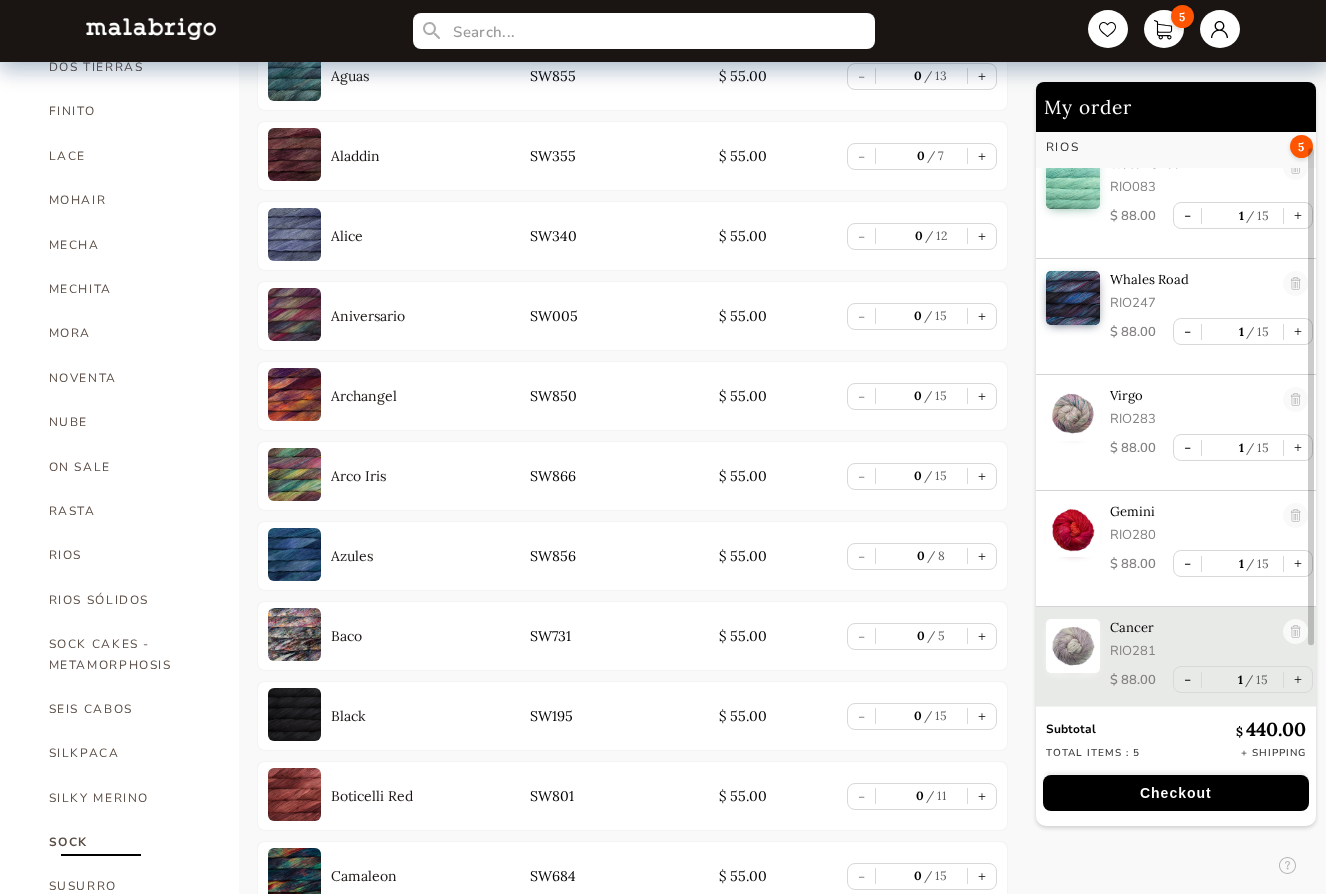 scroll, scrollTop: 742, scrollLeft: 0, axis: vertical 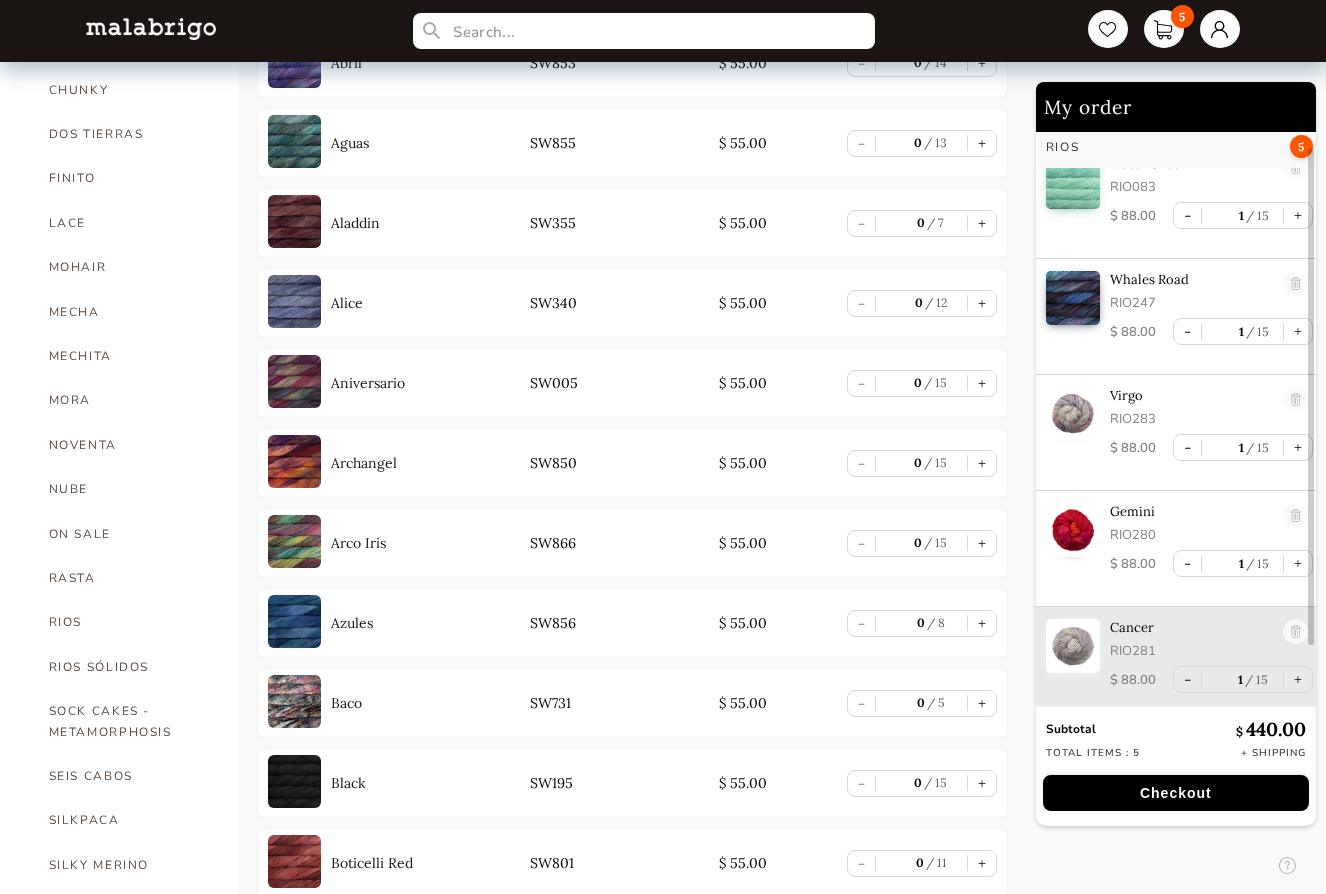click on "+" at bounding box center [982, 223] 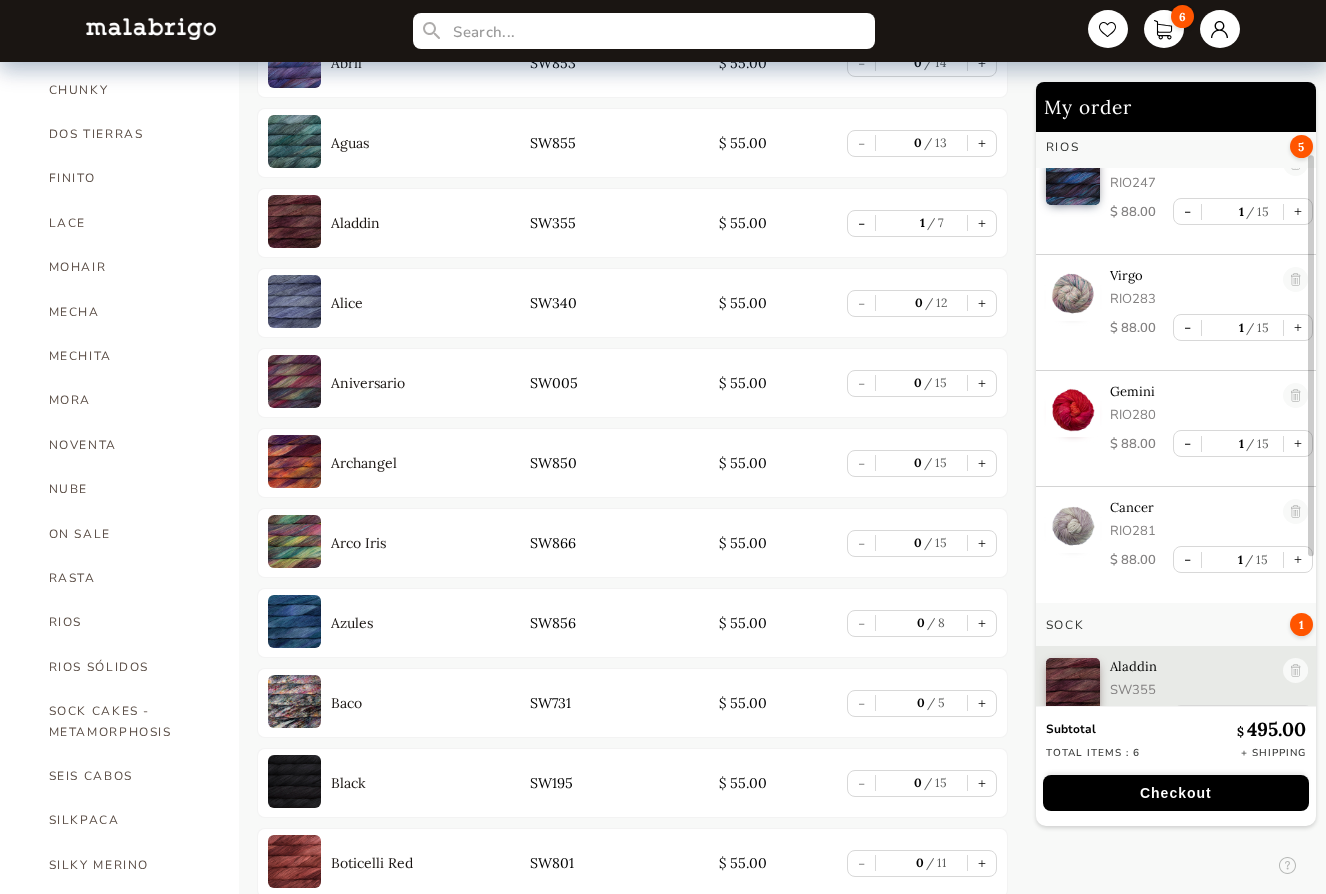 scroll, scrollTop: 184, scrollLeft: 0, axis: vertical 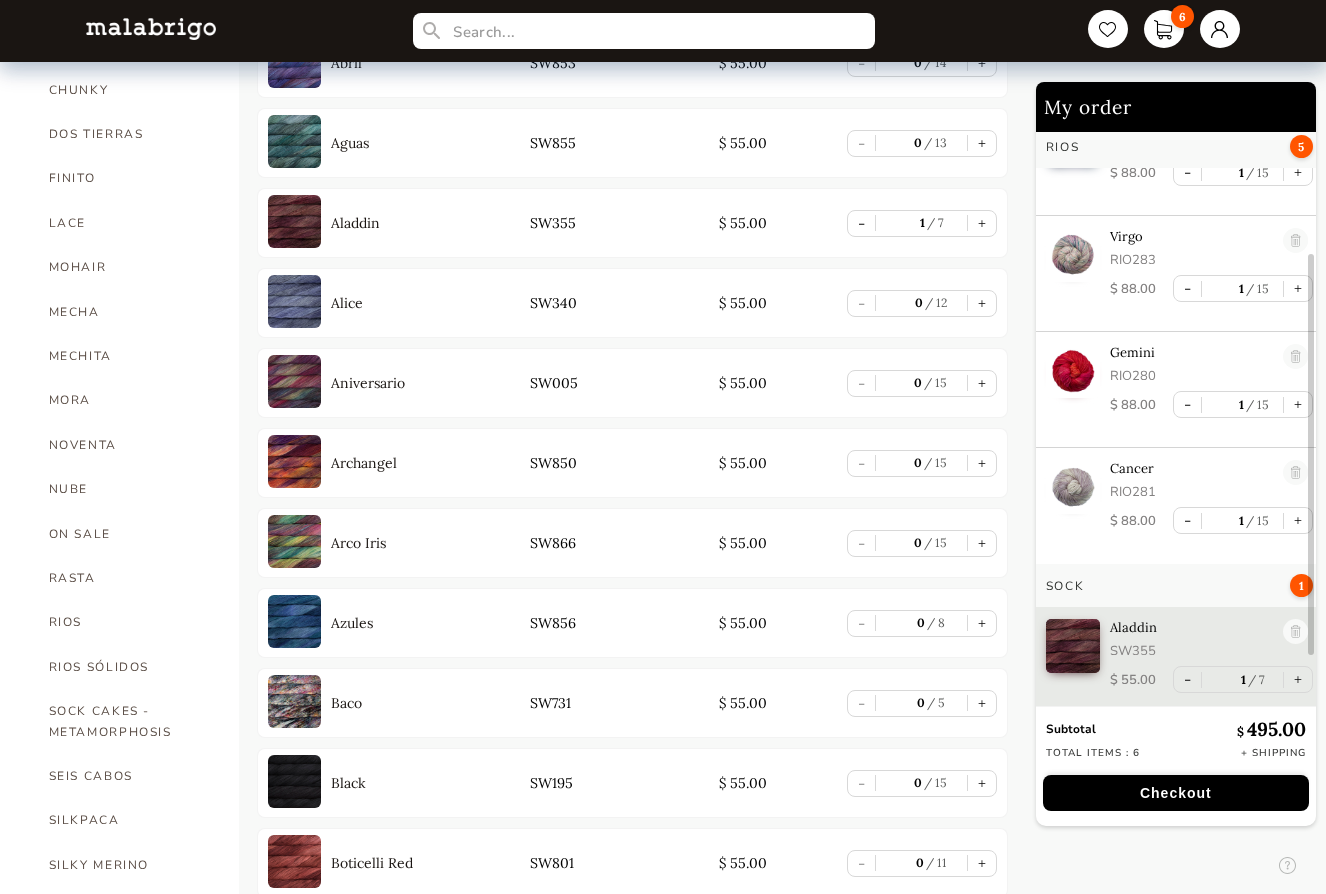 click on "+" at bounding box center [982, 303] 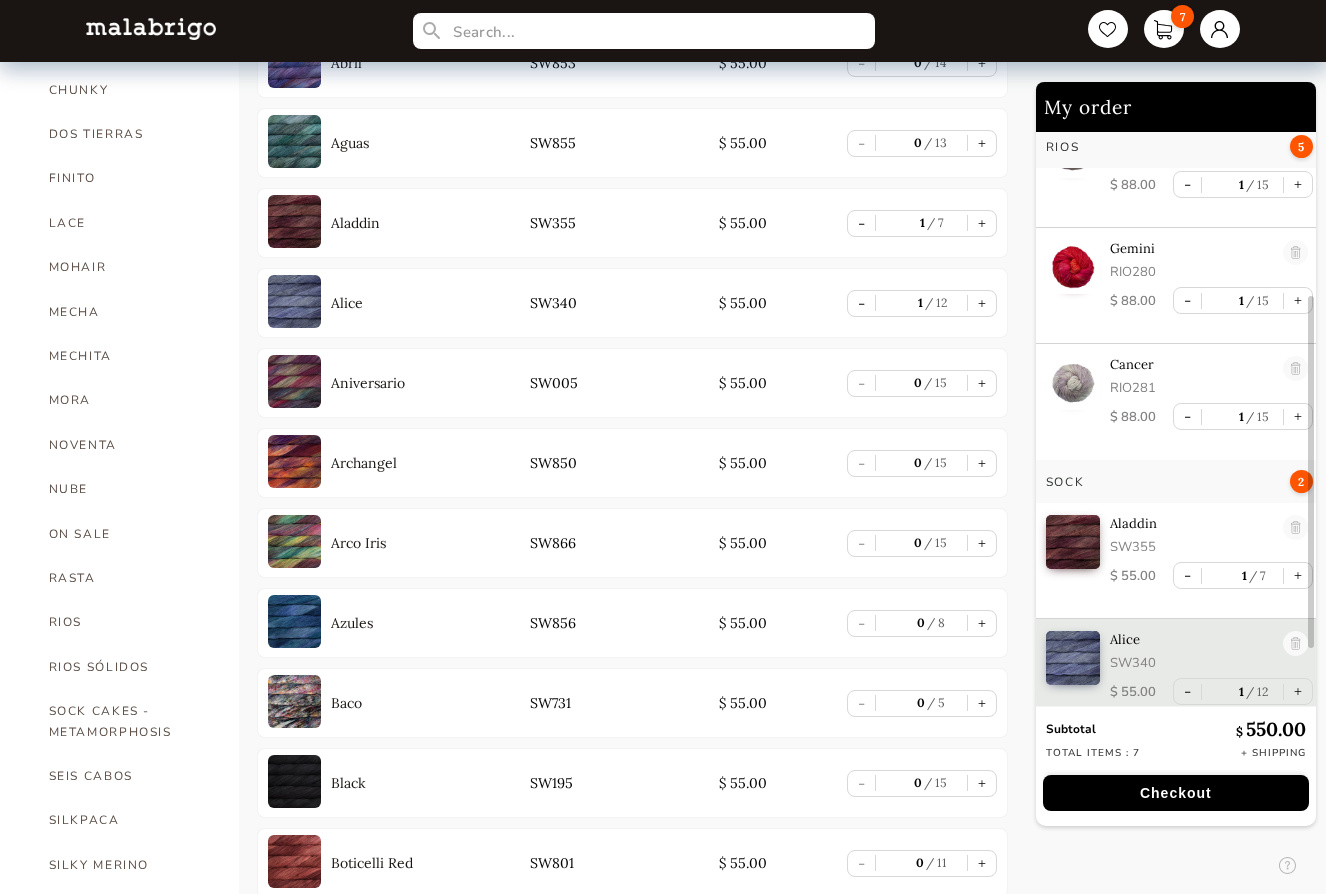 scroll, scrollTop: 300, scrollLeft: 0, axis: vertical 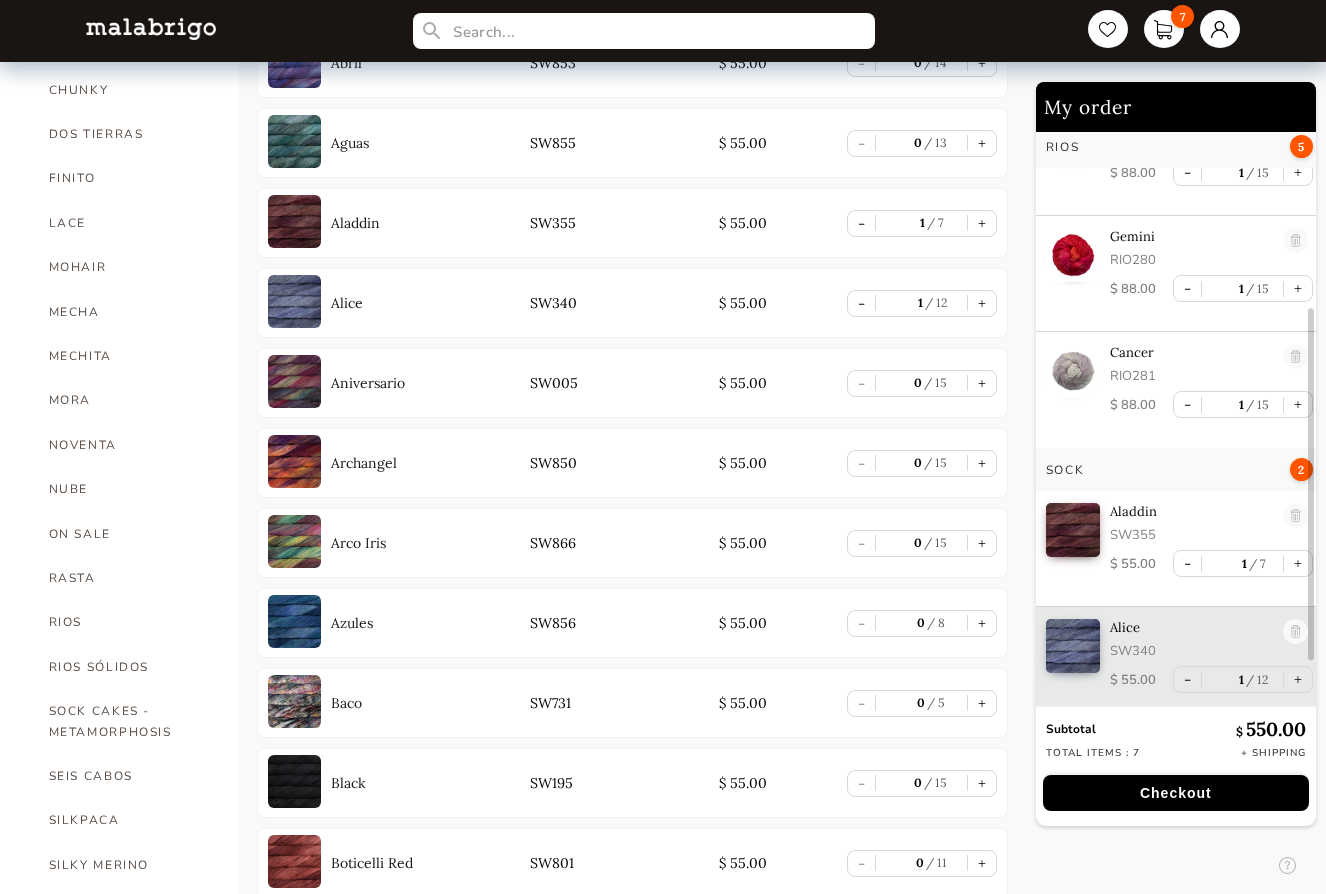 click on "+" at bounding box center [982, 463] 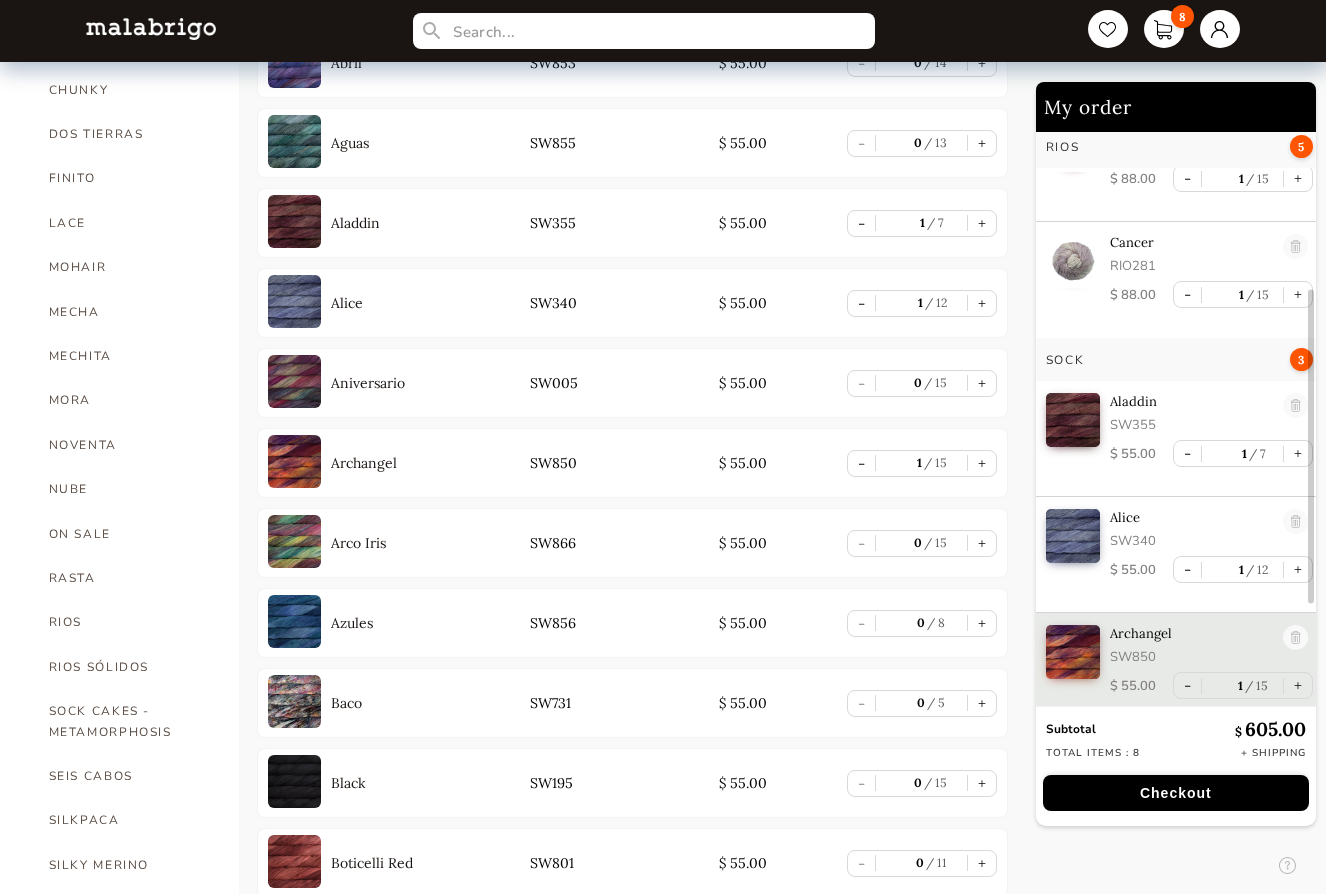 scroll, scrollTop: 416, scrollLeft: 0, axis: vertical 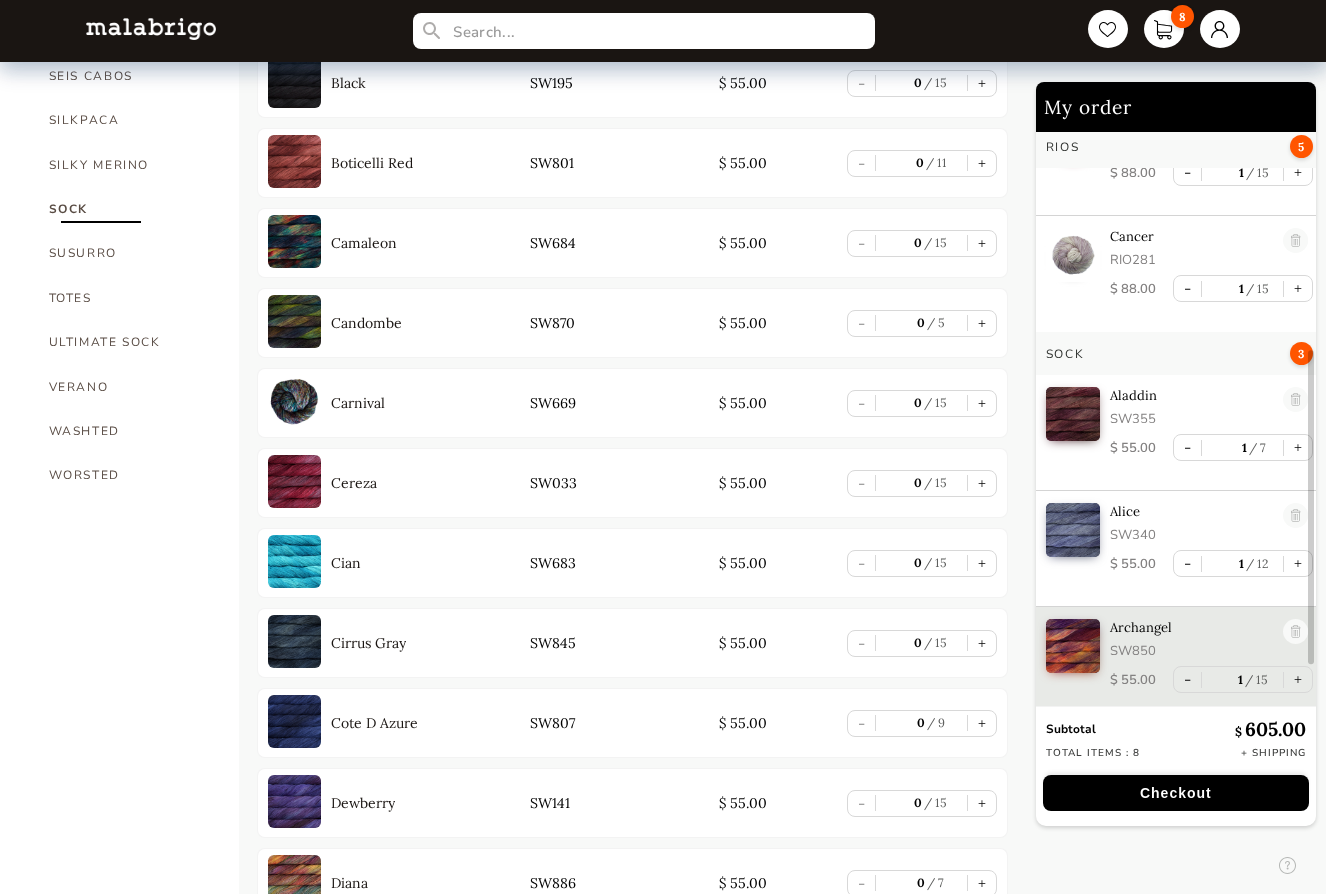 click on "+" at bounding box center [982, 483] 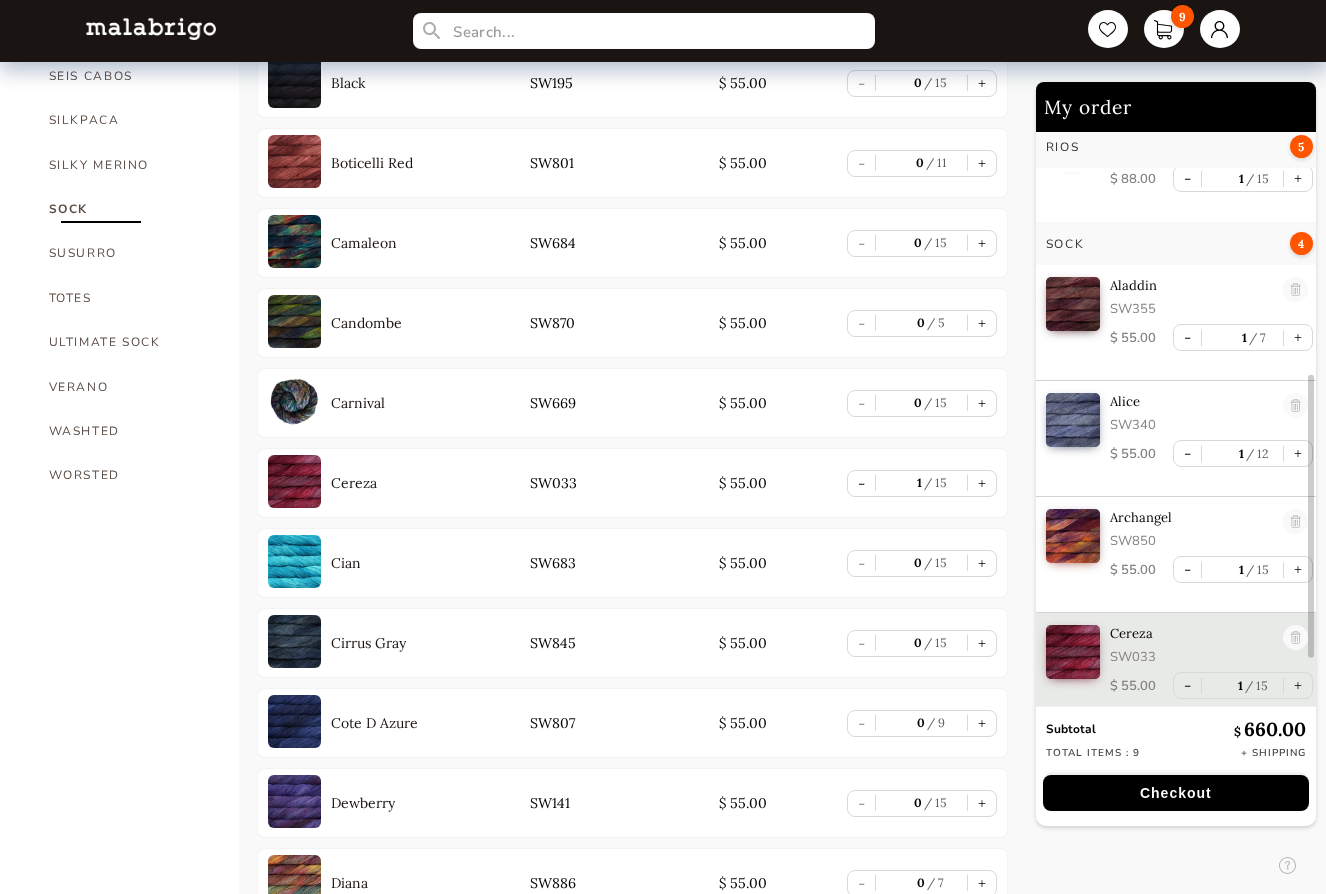 scroll, scrollTop: 532, scrollLeft: 0, axis: vertical 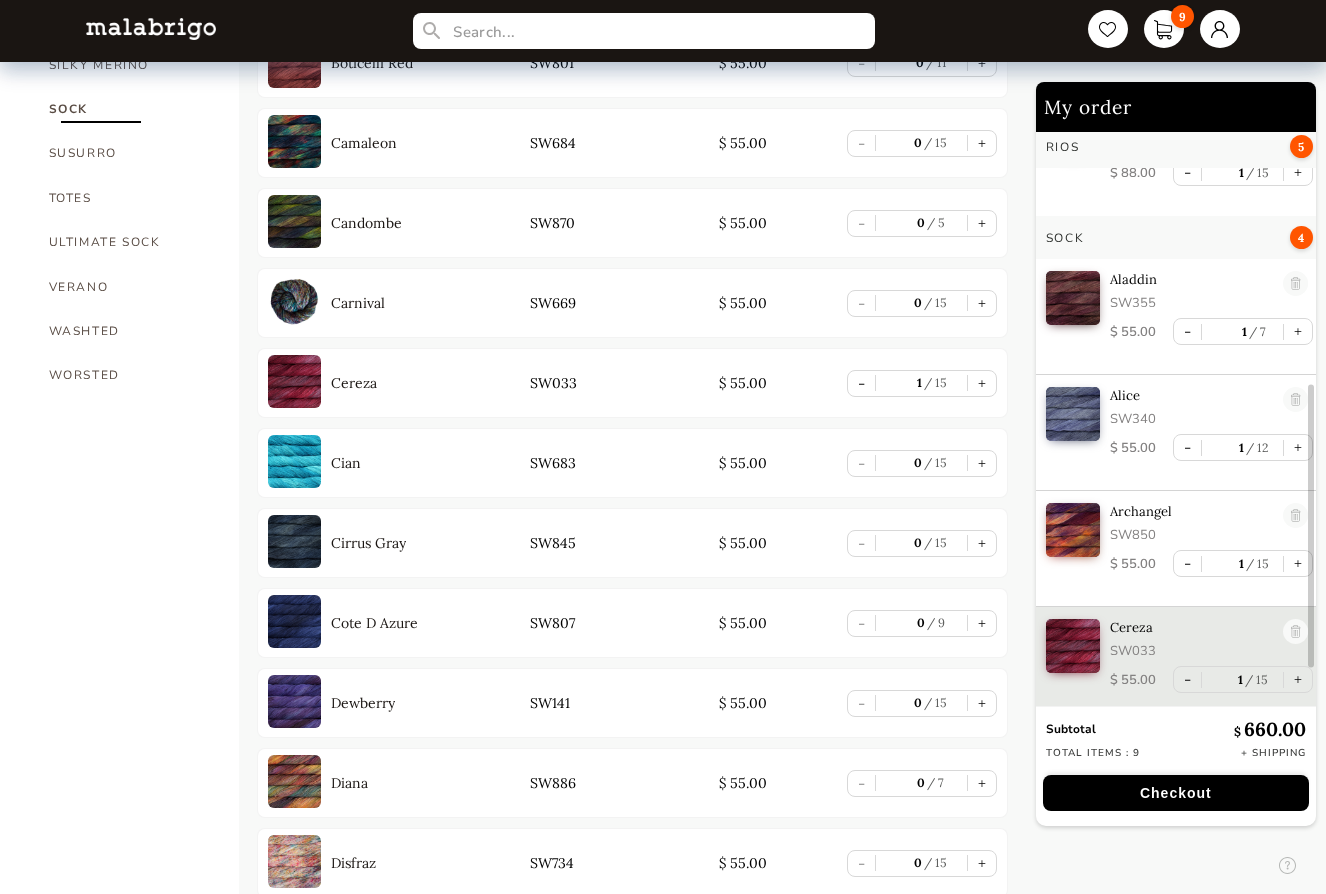 drag, startPoint x: 983, startPoint y: 627, endPoint x: 962, endPoint y: 626, distance: 21.023796 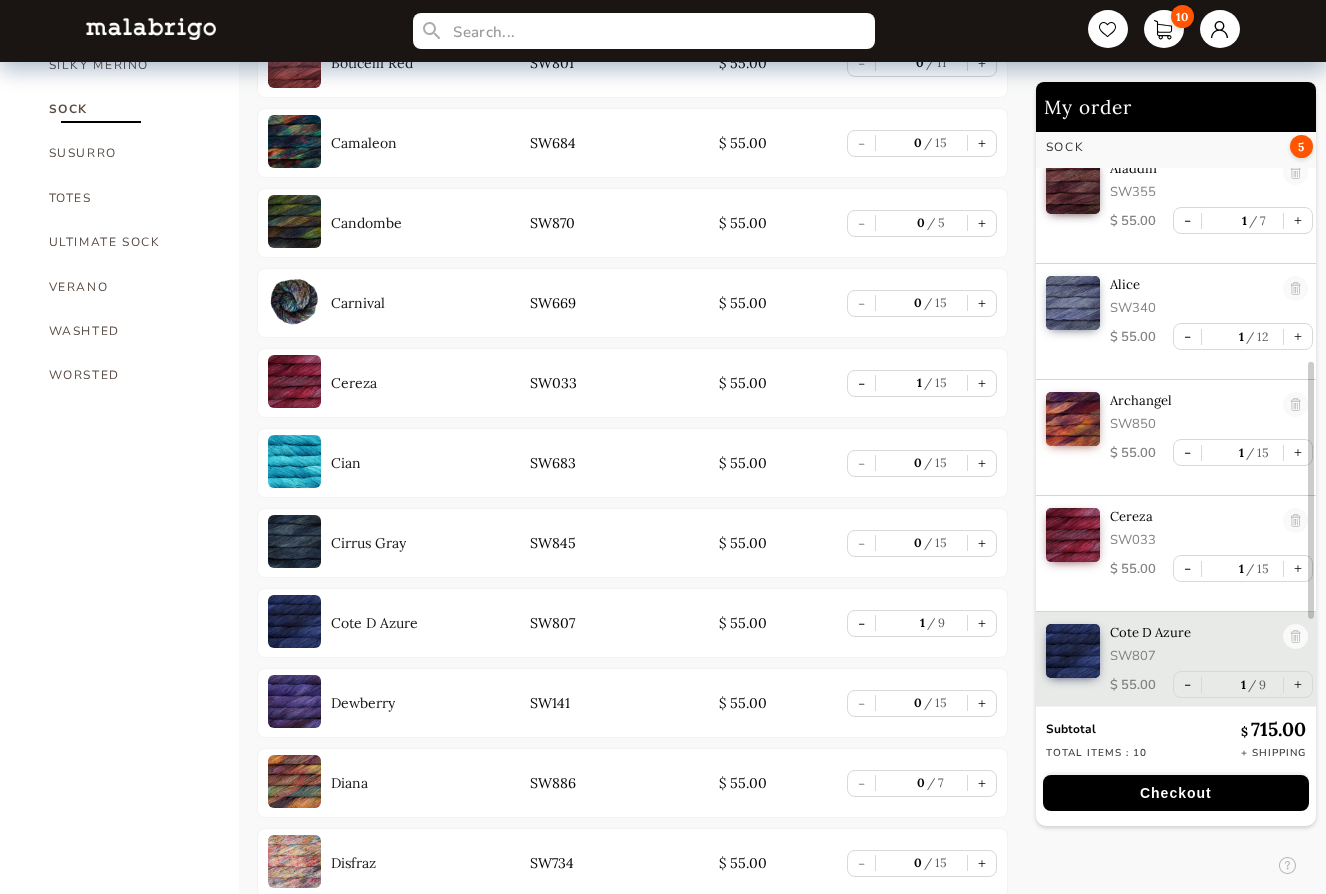 scroll, scrollTop: 650, scrollLeft: 0, axis: vertical 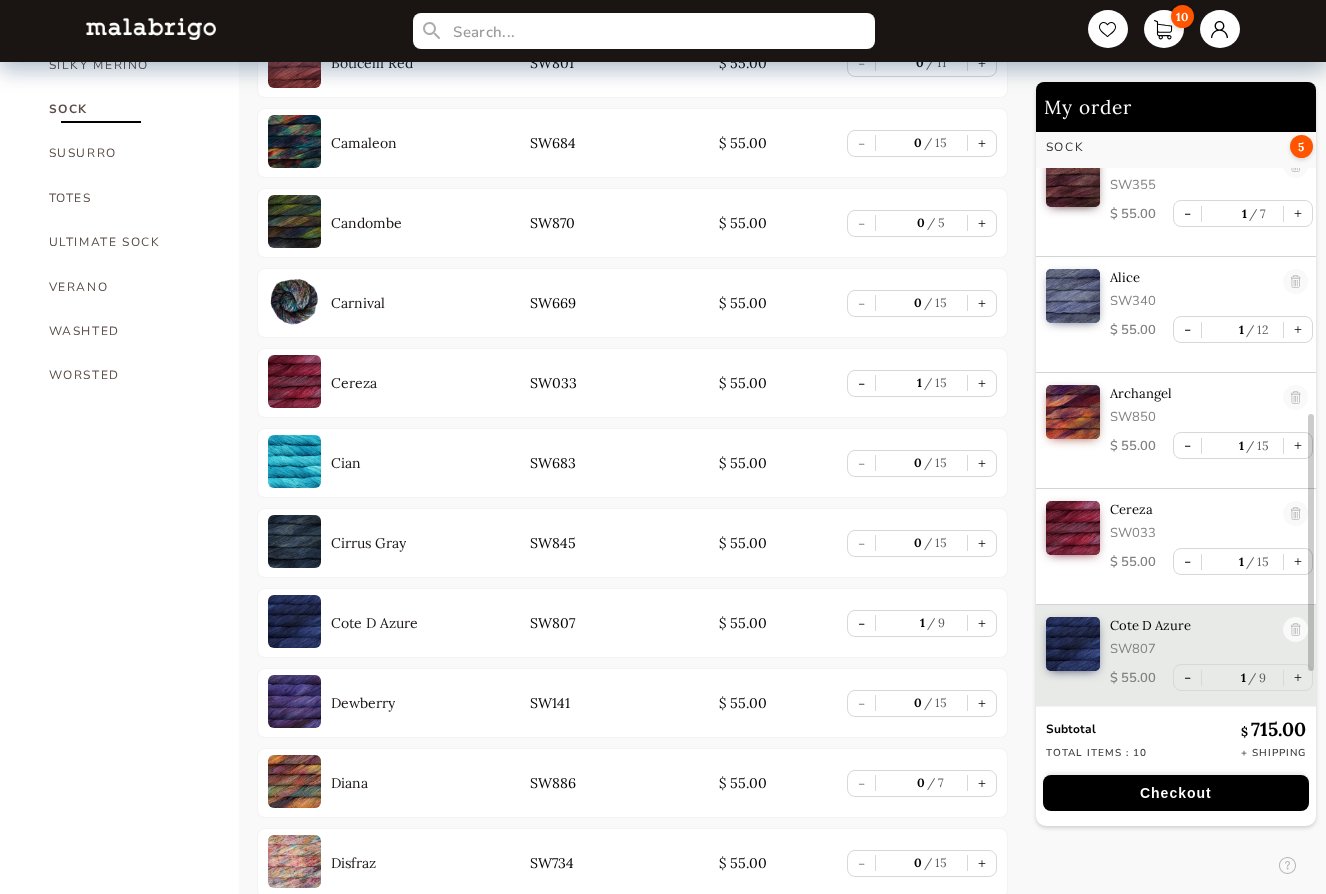 drag, startPoint x: 977, startPoint y: 697, endPoint x: 962, endPoint y: 688, distance: 17.492855 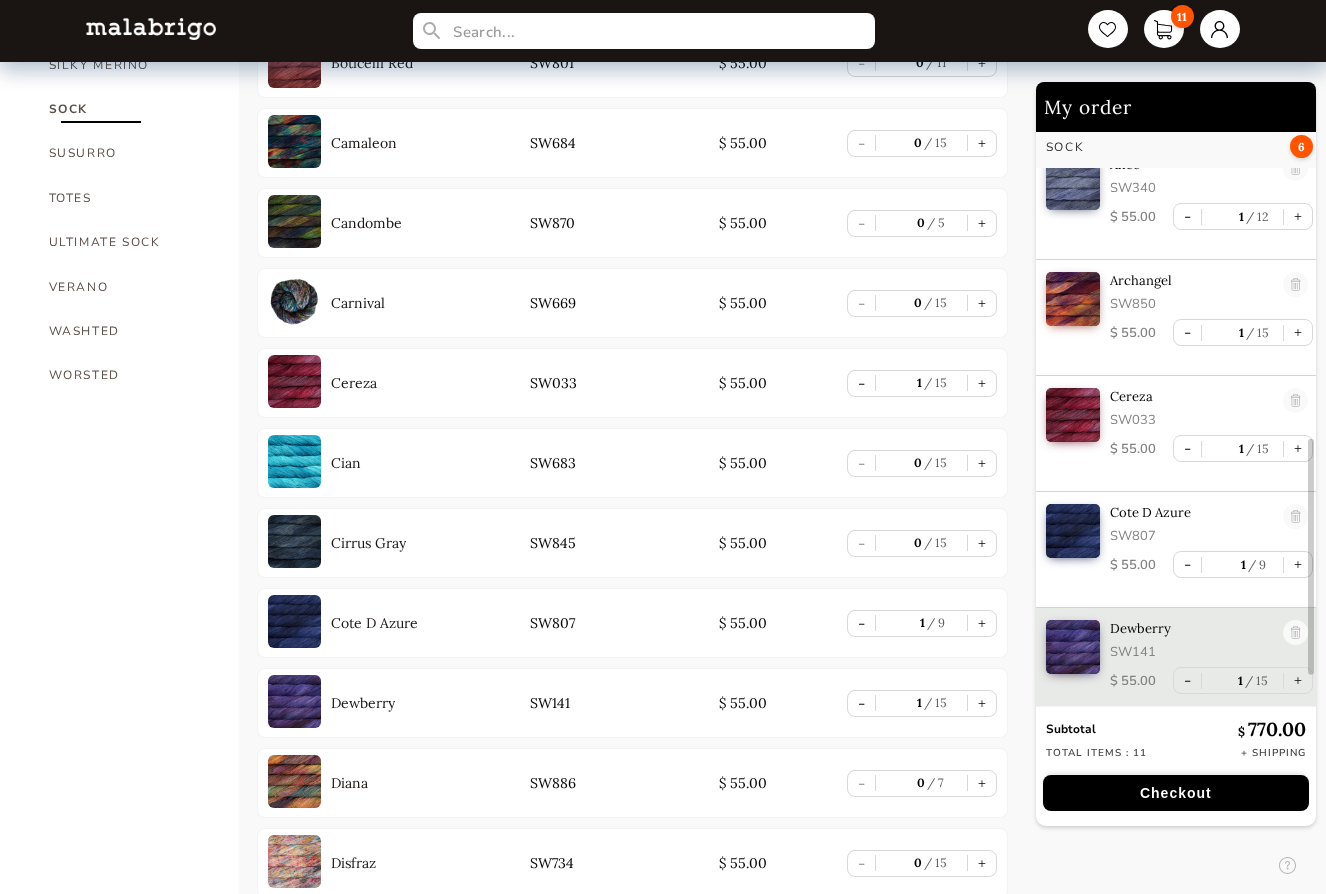scroll, scrollTop: 770, scrollLeft: 0, axis: vertical 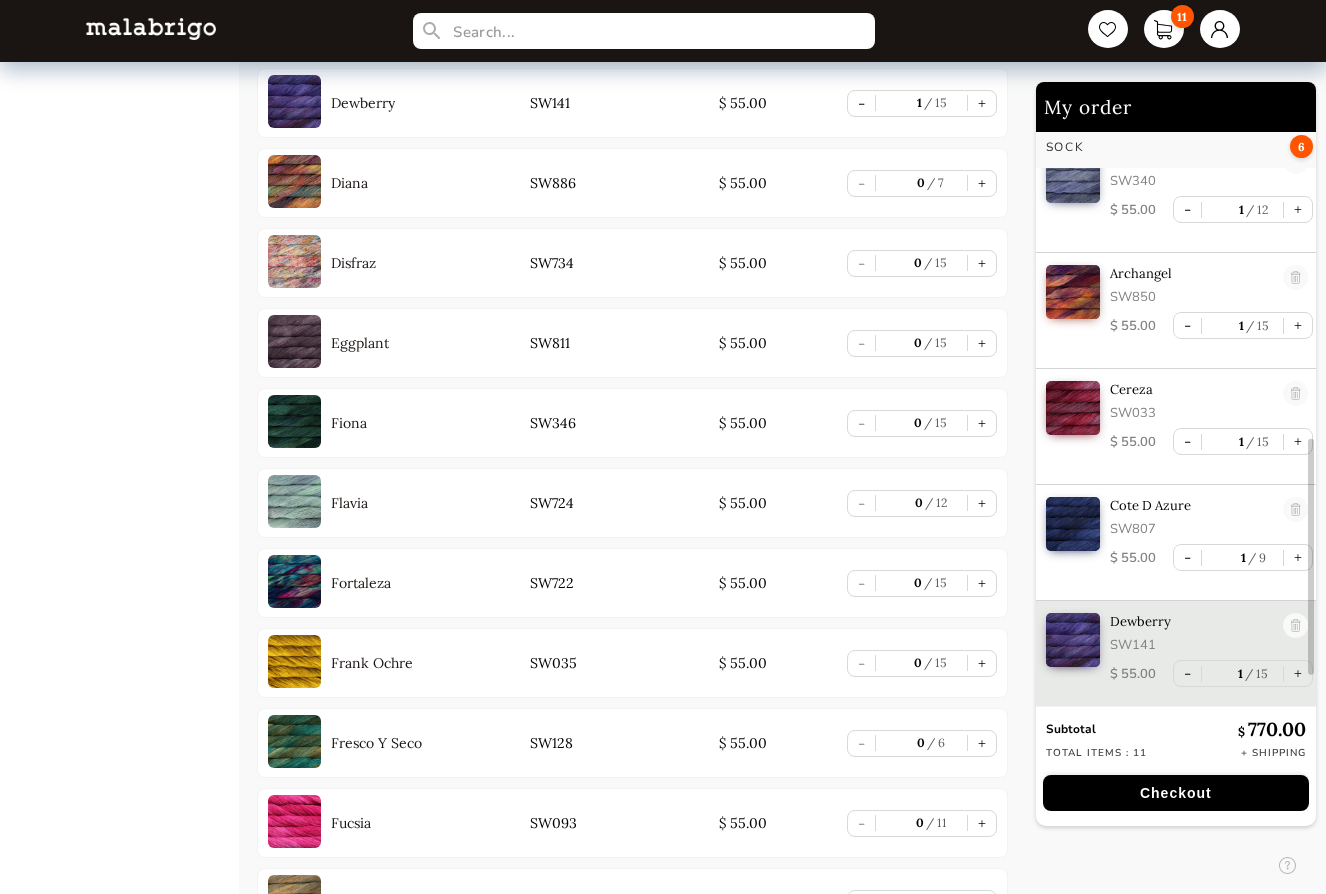 drag, startPoint x: 983, startPoint y: 432, endPoint x: 938, endPoint y: 436, distance: 45.17743 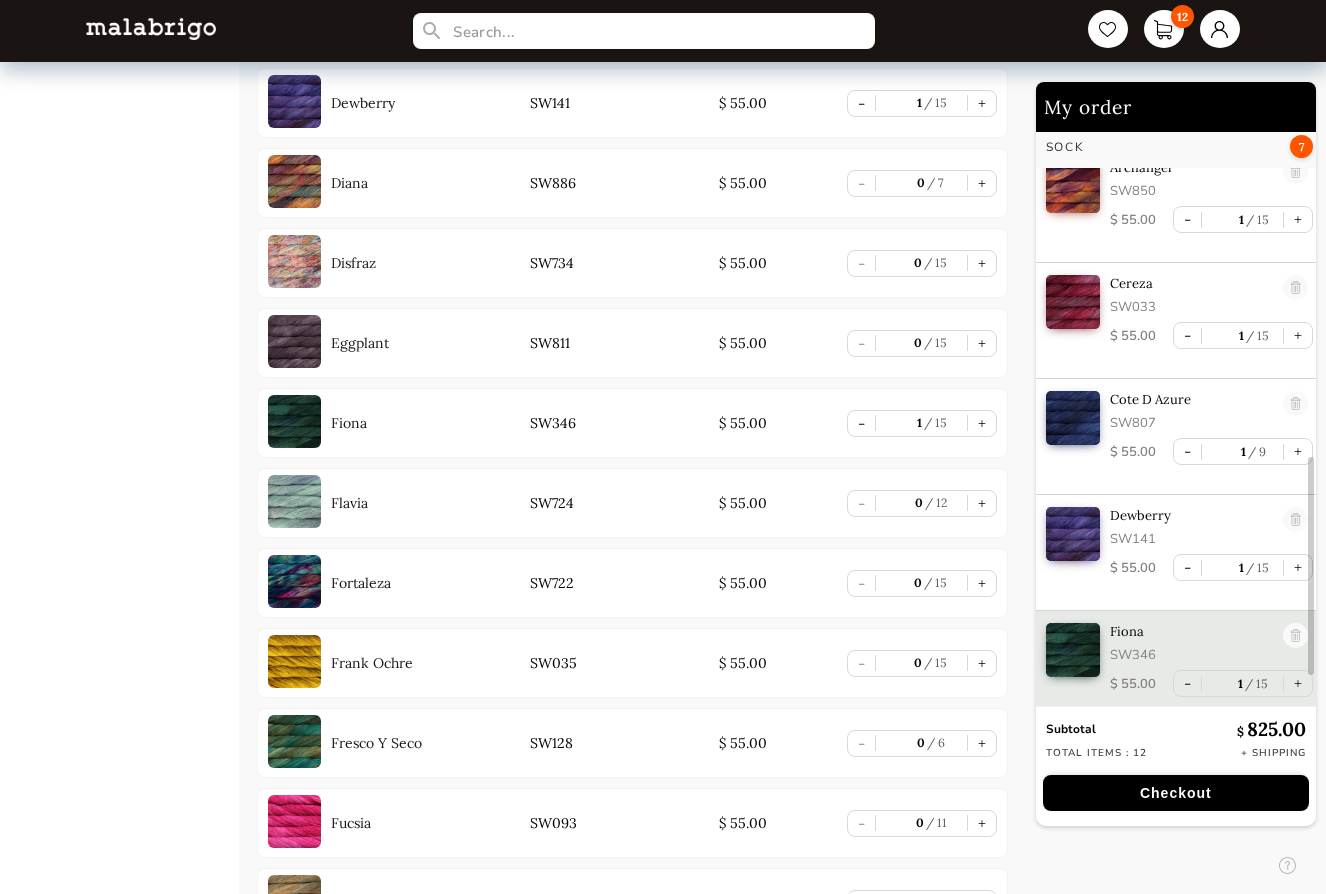scroll, scrollTop: 882, scrollLeft: 0, axis: vertical 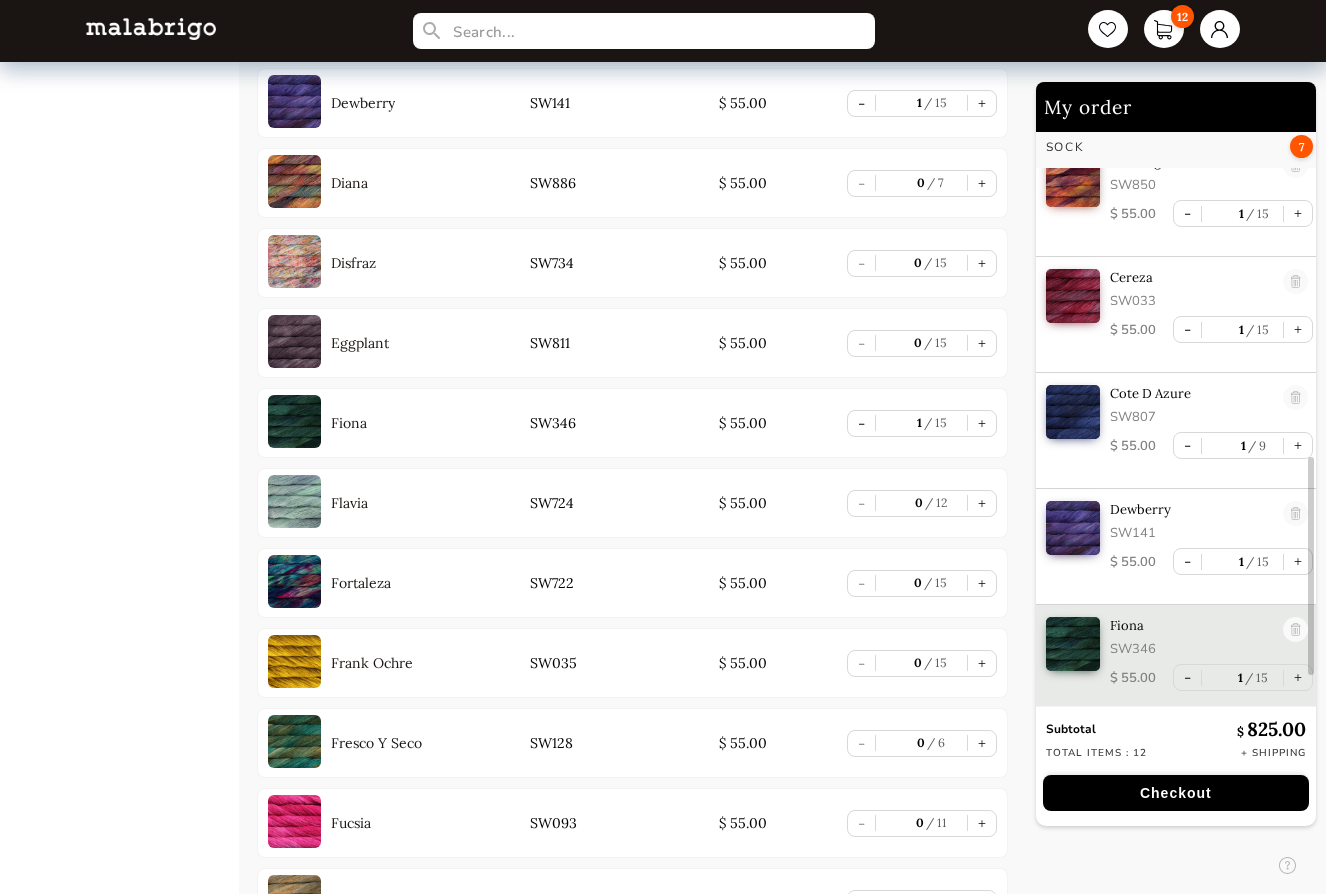drag, startPoint x: 985, startPoint y: 661, endPoint x: 932, endPoint y: 659, distance: 53.037724 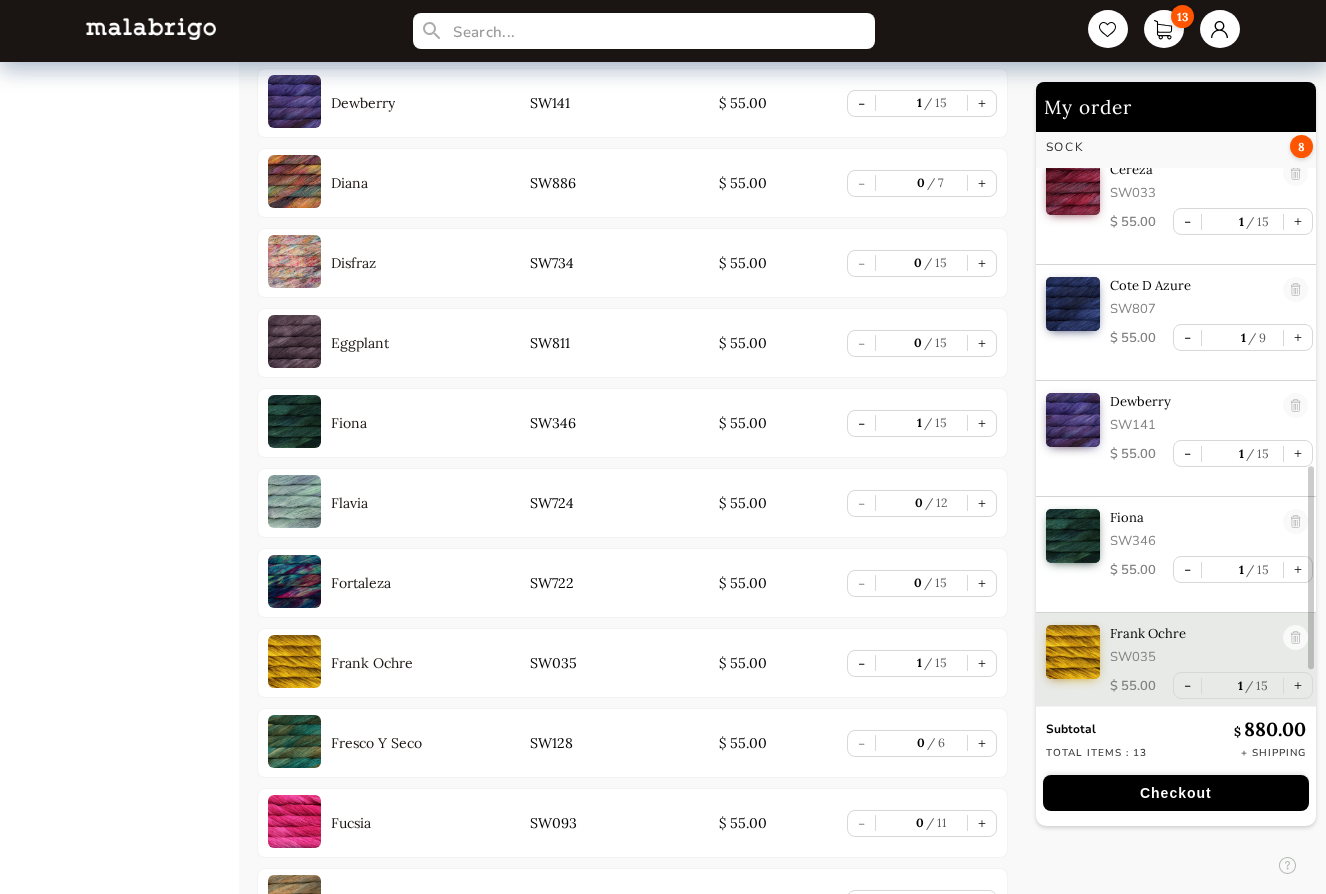 scroll, scrollTop: 996, scrollLeft: 0, axis: vertical 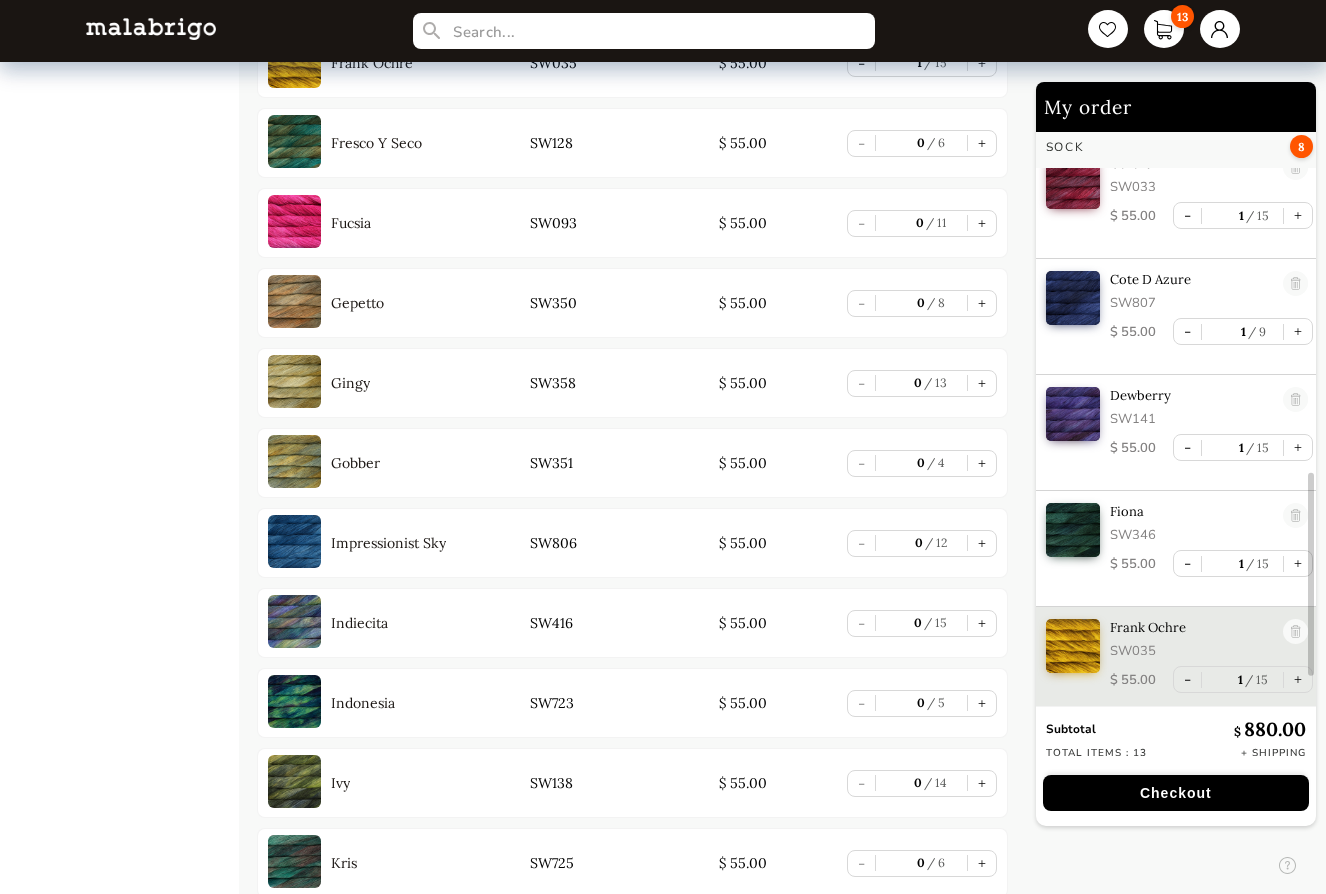 click on "+" at bounding box center [982, 543] 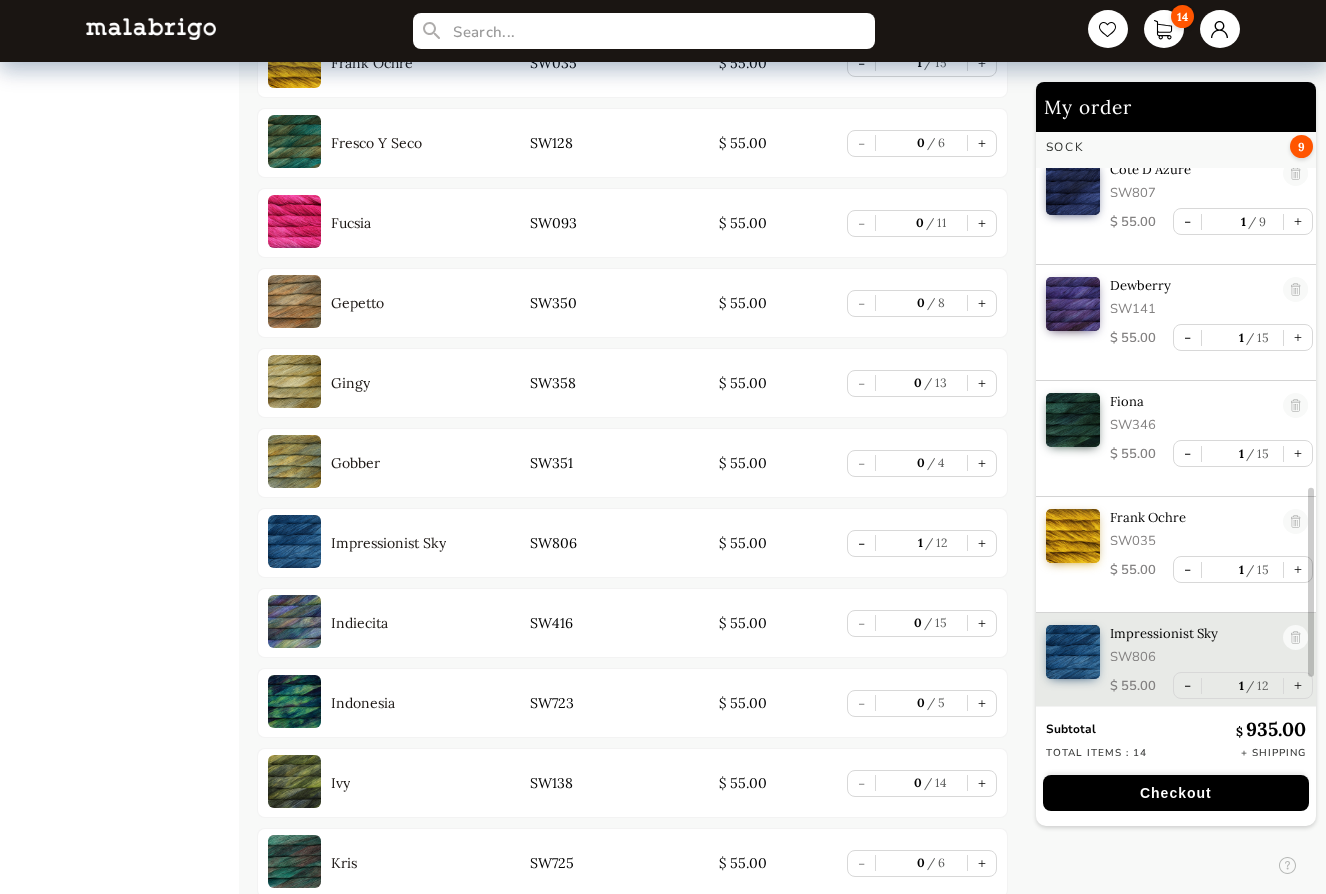 scroll, scrollTop: 1112, scrollLeft: 0, axis: vertical 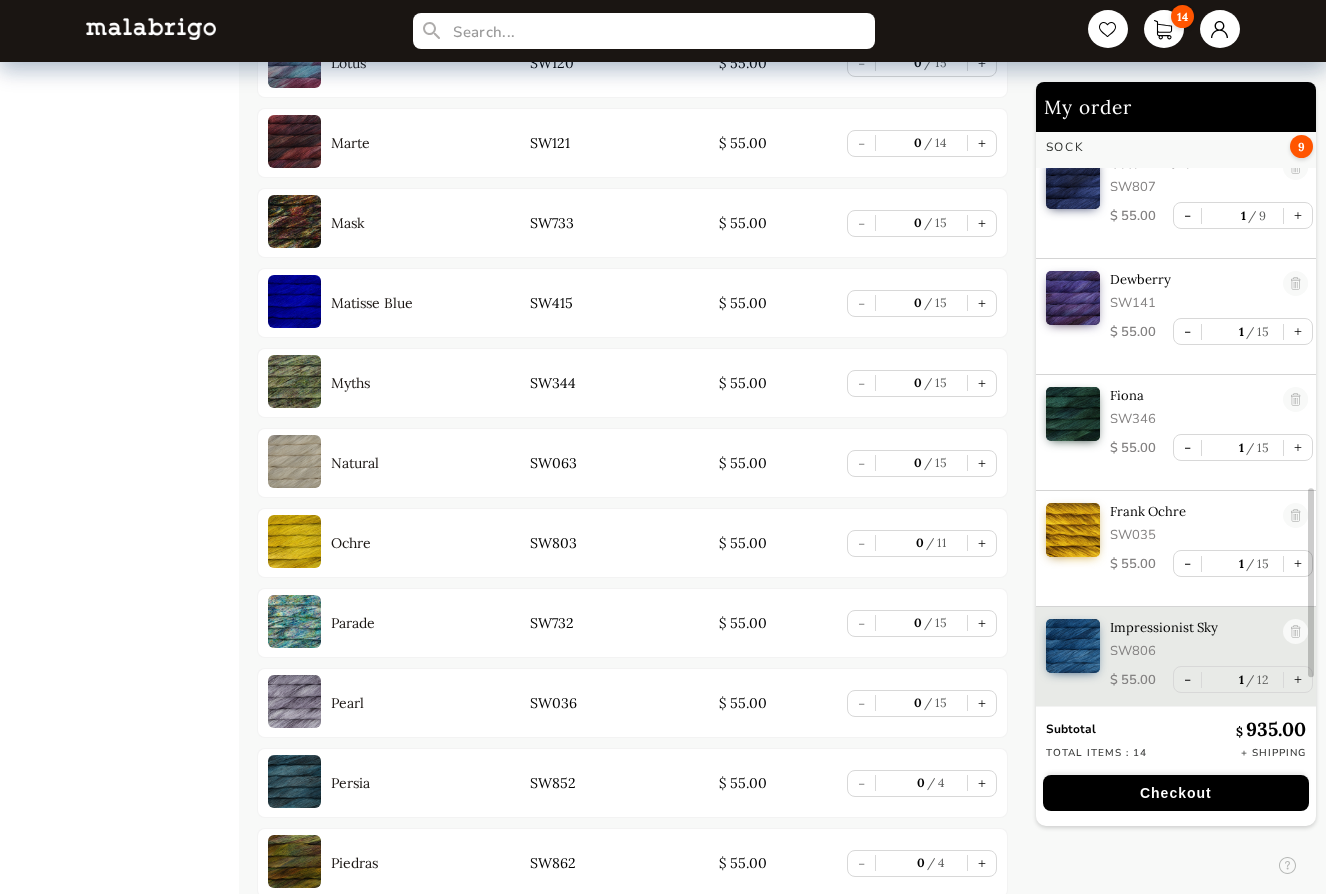 click on "+" at bounding box center (982, 463) 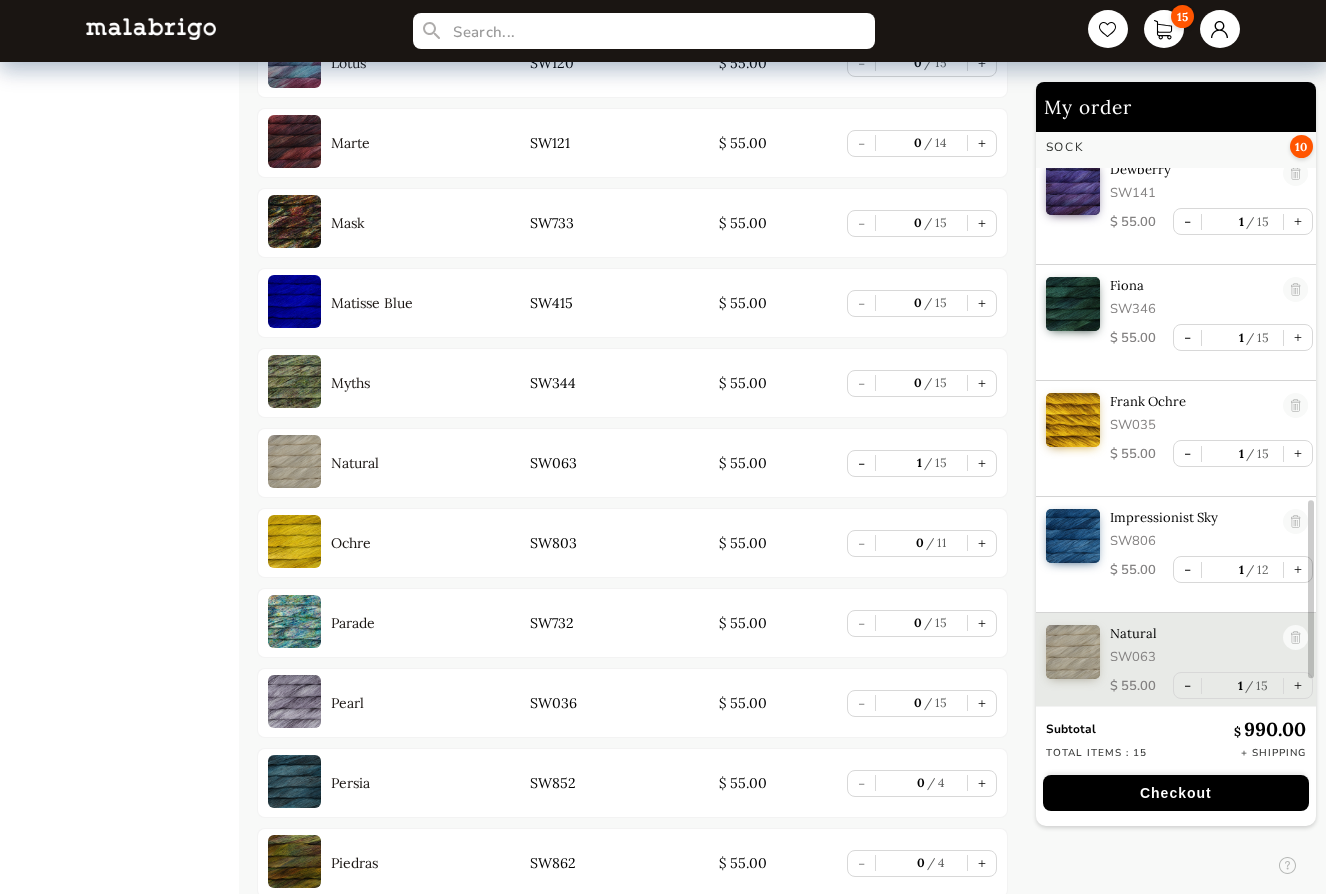 scroll, scrollTop: 1228, scrollLeft: 0, axis: vertical 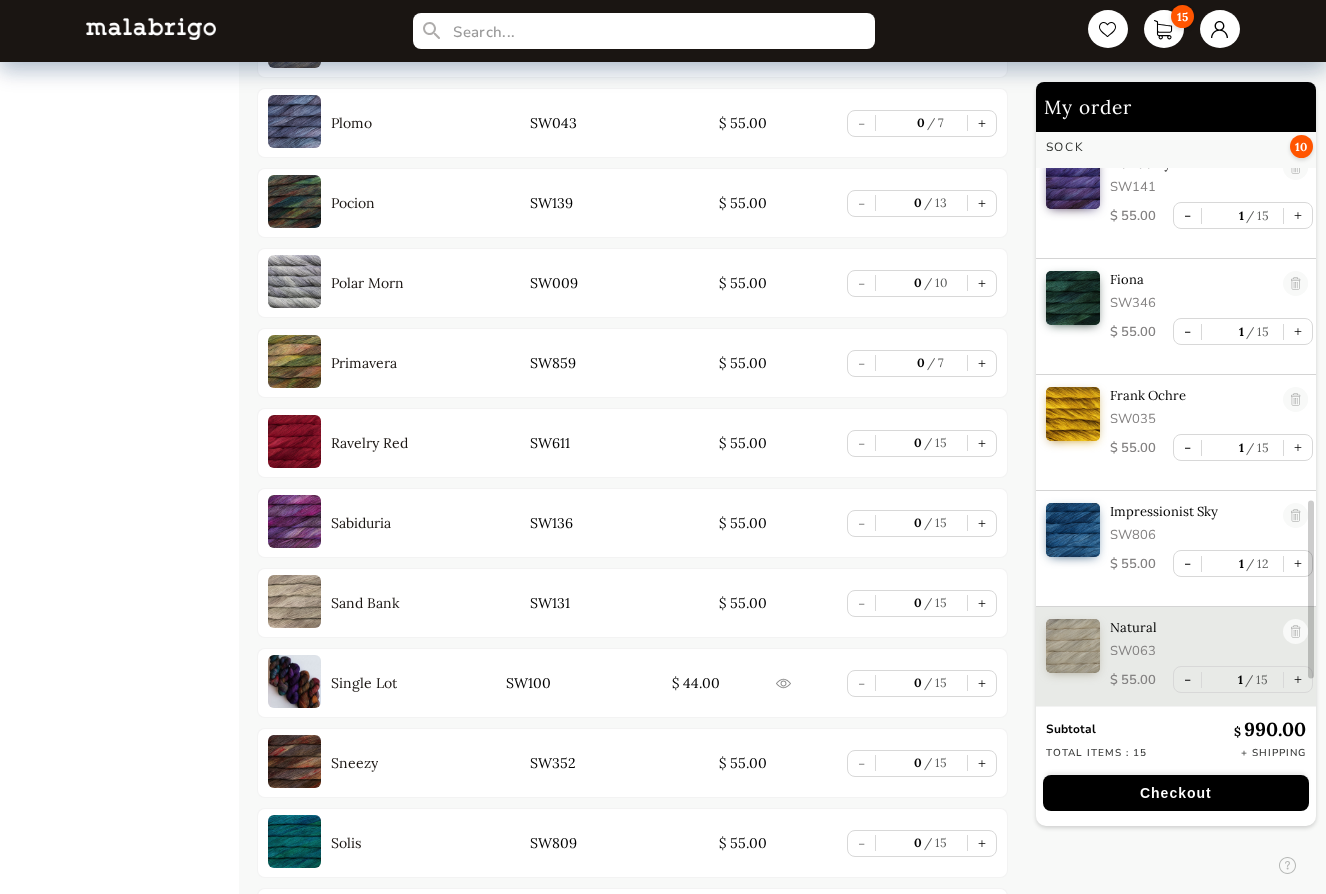 click on "+" at bounding box center (982, 523) 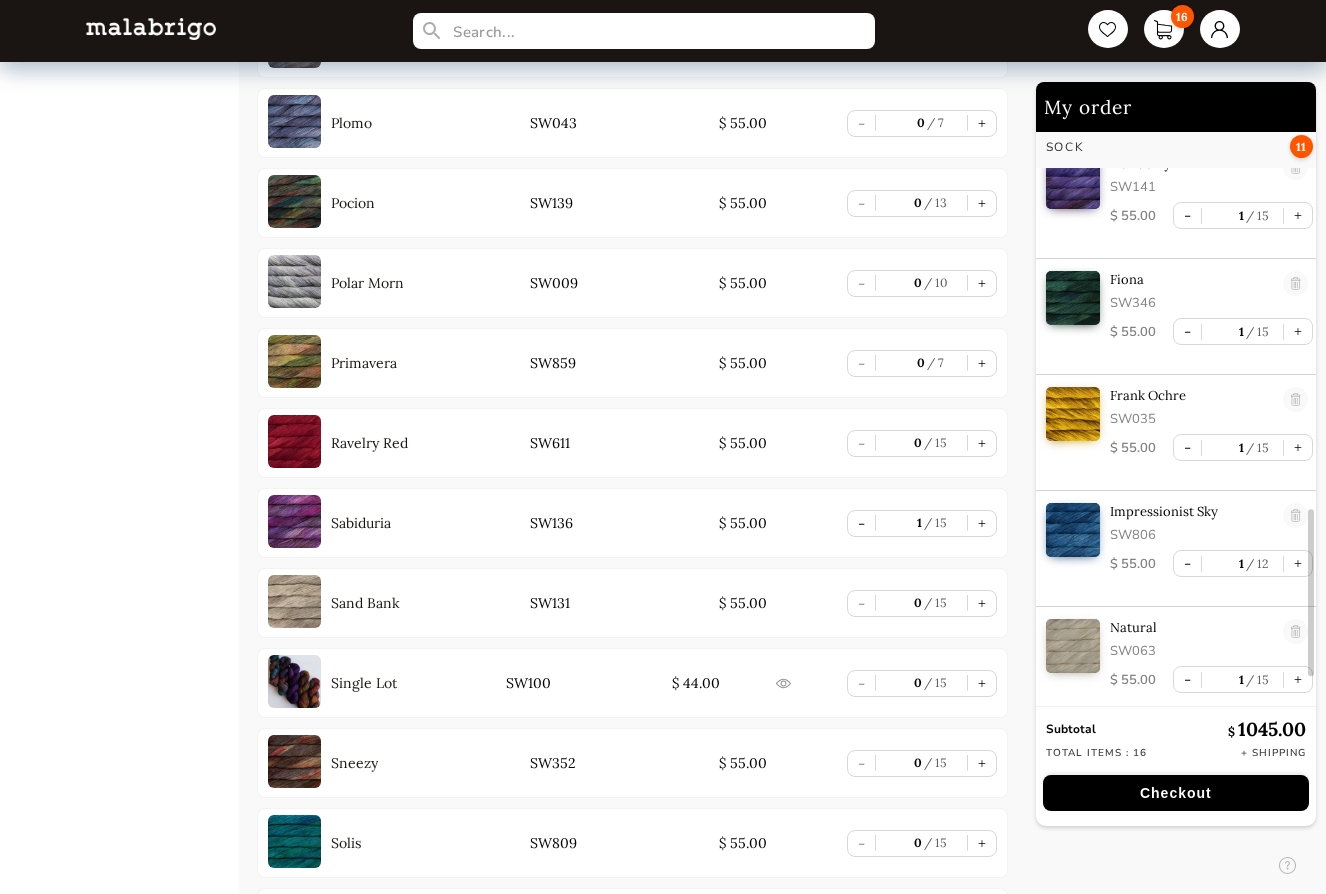 scroll, scrollTop: 1345, scrollLeft: 0, axis: vertical 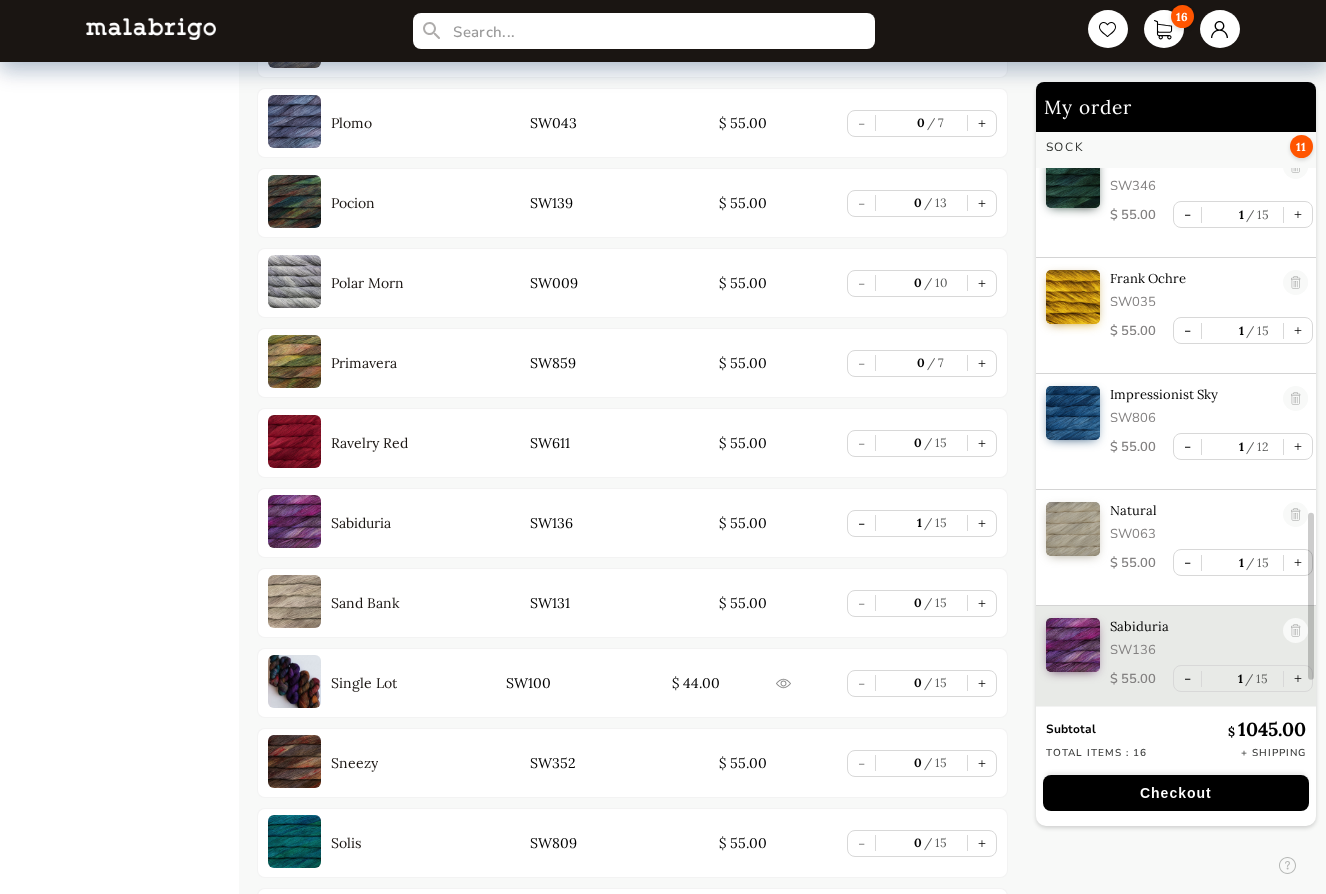 click on "+" at bounding box center [982, 523] 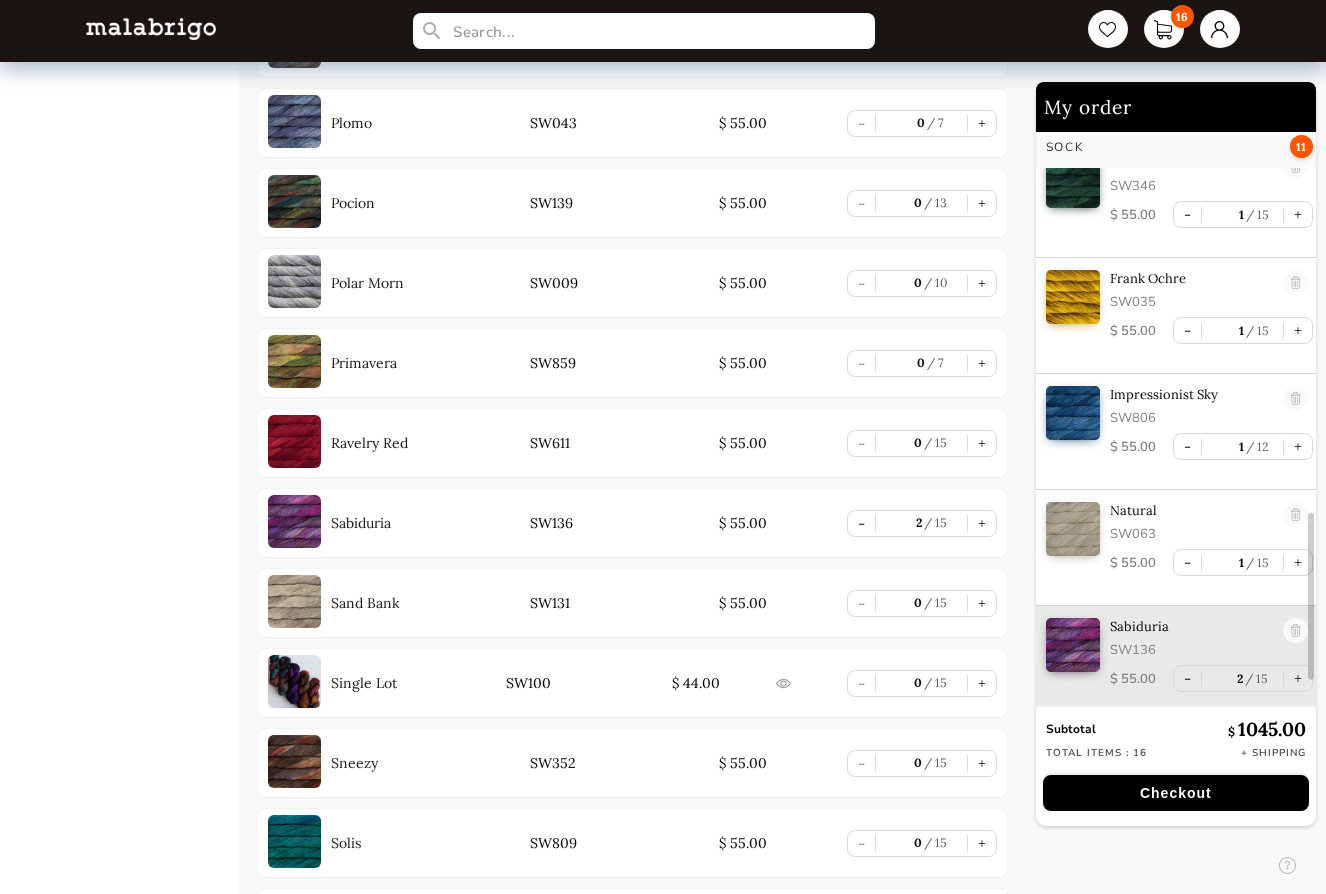 scroll, scrollTop: 1361, scrollLeft: 0, axis: vertical 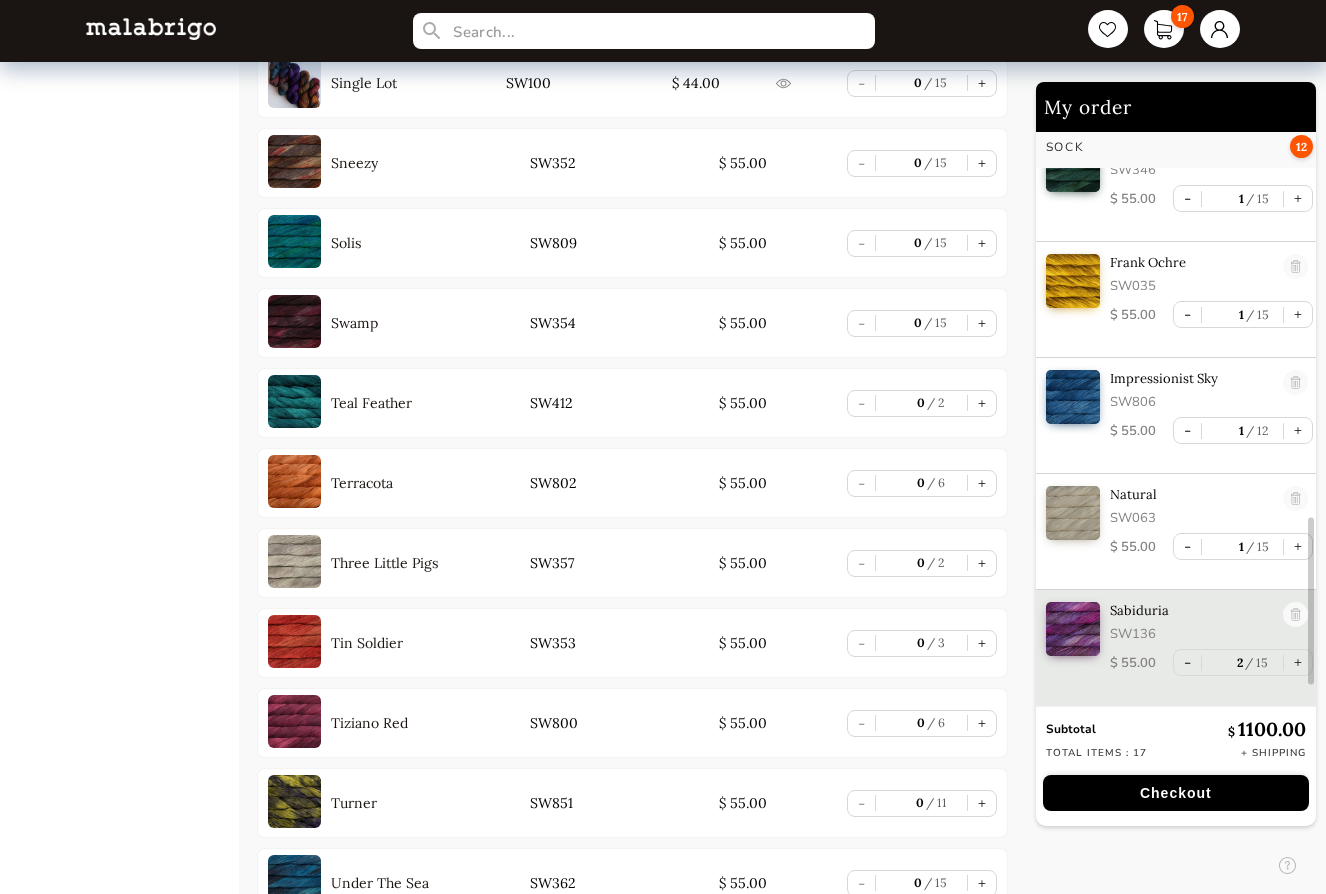 drag, startPoint x: 980, startPoint y: 639, endPoint x: 956, endPoint y: 644, distance: 24.5153 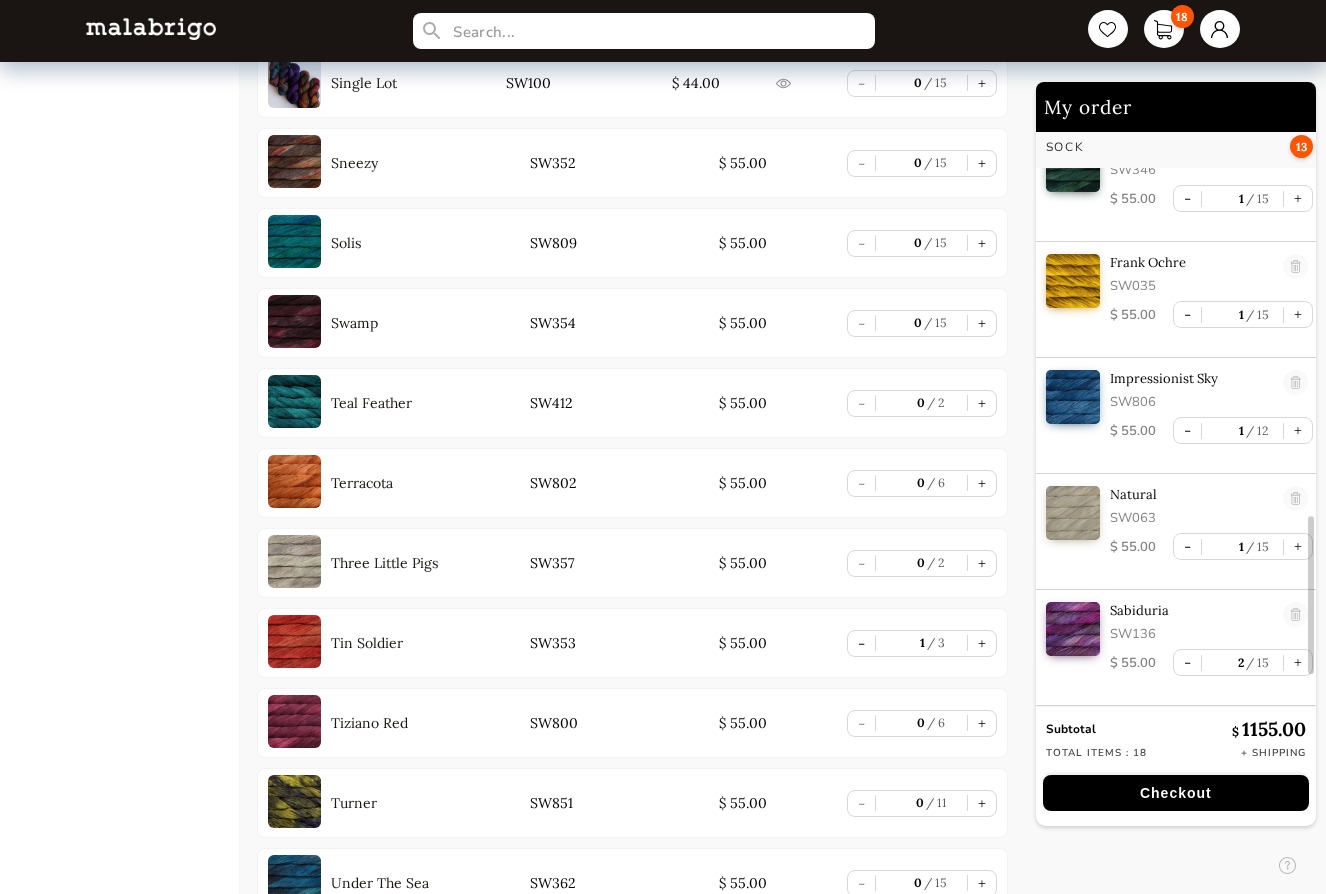 scroll, scrollTop: 1460, scrollLeft: 0, axis: vertical 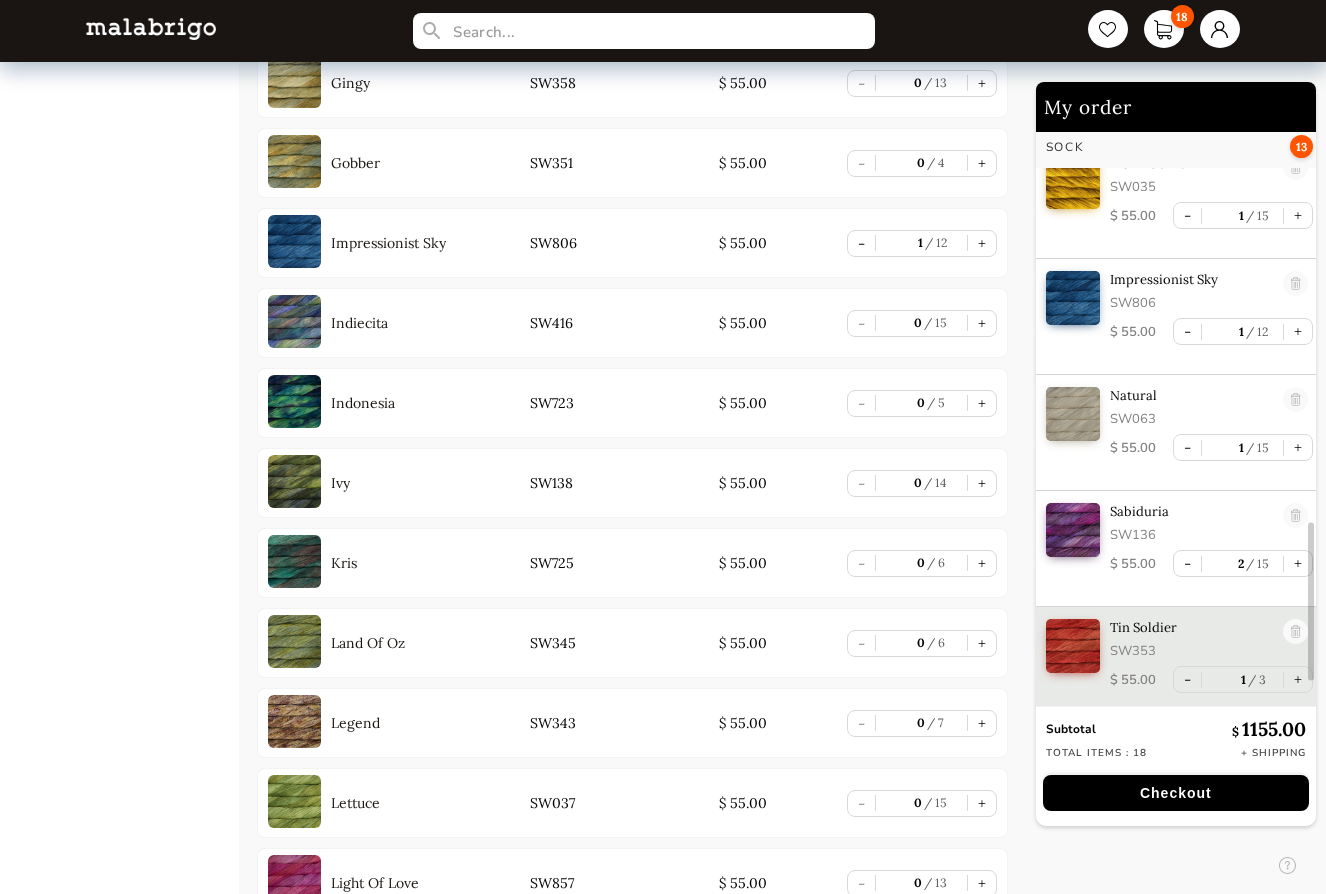 click on "HOME CATEGORIES VIENTOS - PREORDER US MINI - PREORDER CARACOL "ON BLACK" - PREORDER RIOS: "AMIGAS DE ROSALINDA"  NOW SHIPPING HOLIDAY KIT 2025 - PREORDER LACE - NEW COLORS MORA - NEW COLORS ARROYO BOOKS CLOUD CAPRINO CARACOL CHUNKY DOS TIERRAS FINITO LACE MOHAIR MECHA MECHITA MORA NOVENTA NUBE ON SALE RASTA RIOS RIOS SÓLIDOS SOCK CAKES - METAMORPHOSIS SEIS CABOS SILKPACA SILKY MERINO SOCK SUSURRO TOTES ULTIMATE SOCK VERANO WASHTED WORSTED" at bounding box center [139, 398] 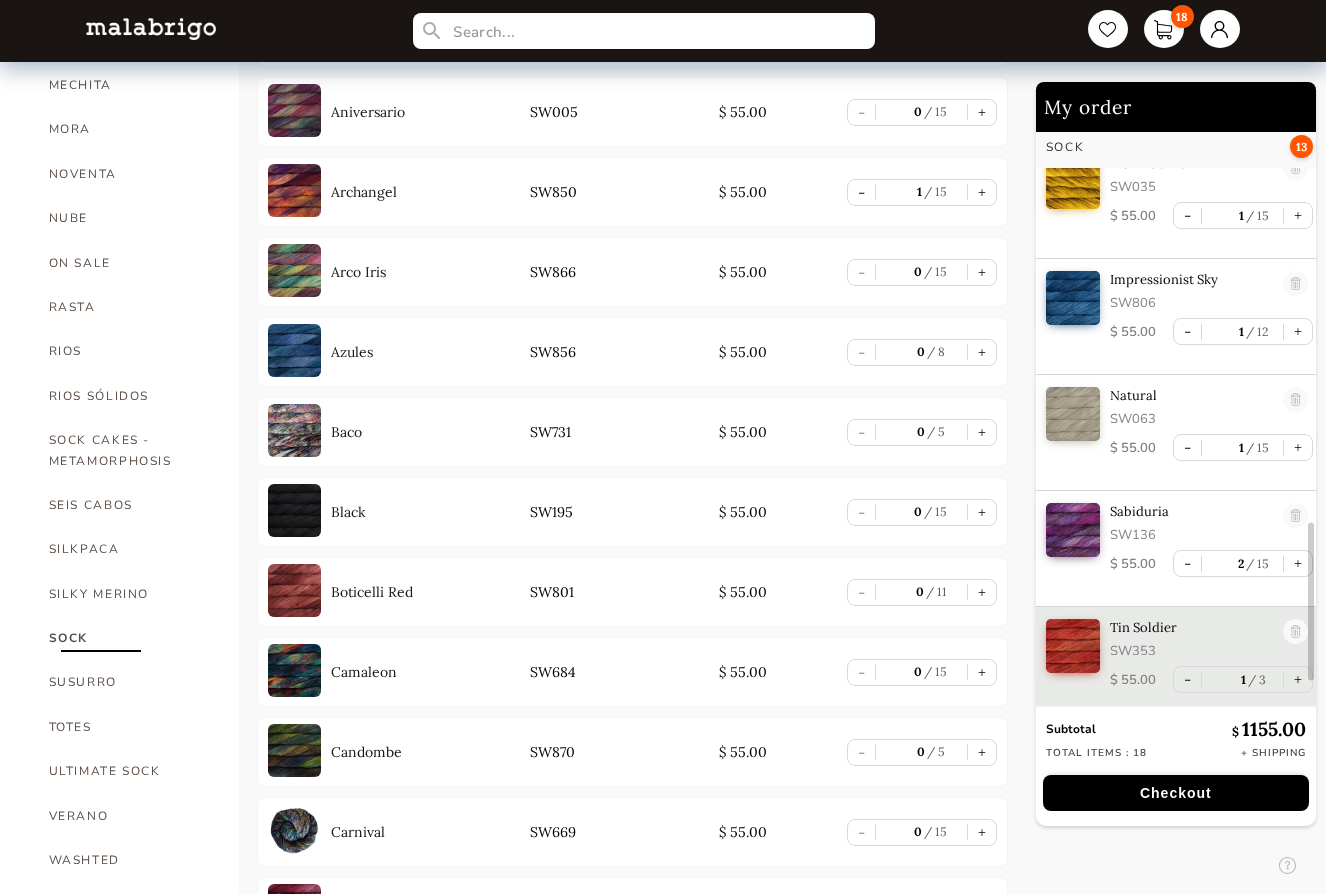 scroll, scrollTop: 942, scrollLeft: 0, axis: vertical 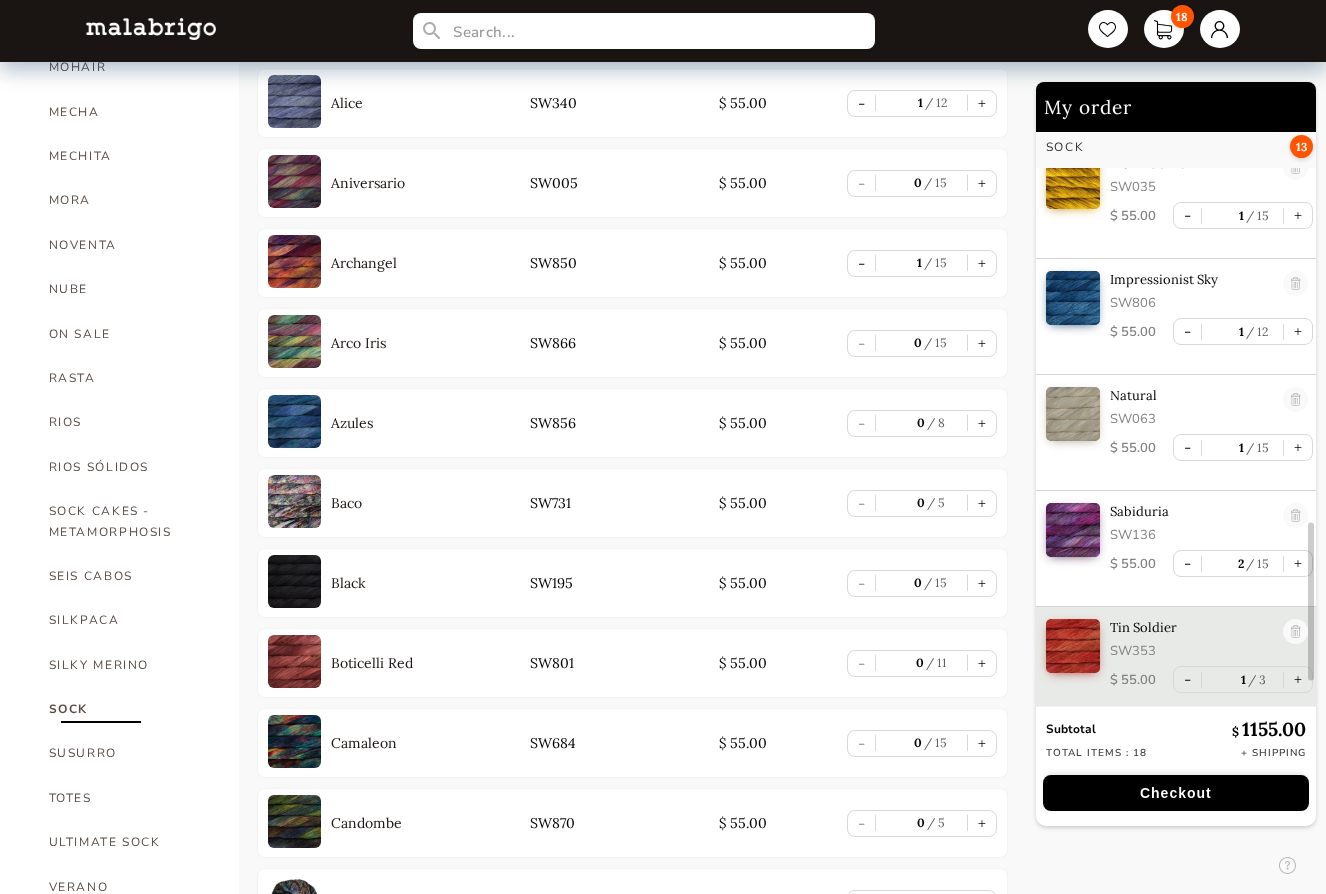 click on "RIOS SÓLIDOS" at bounding box center (129, 467) 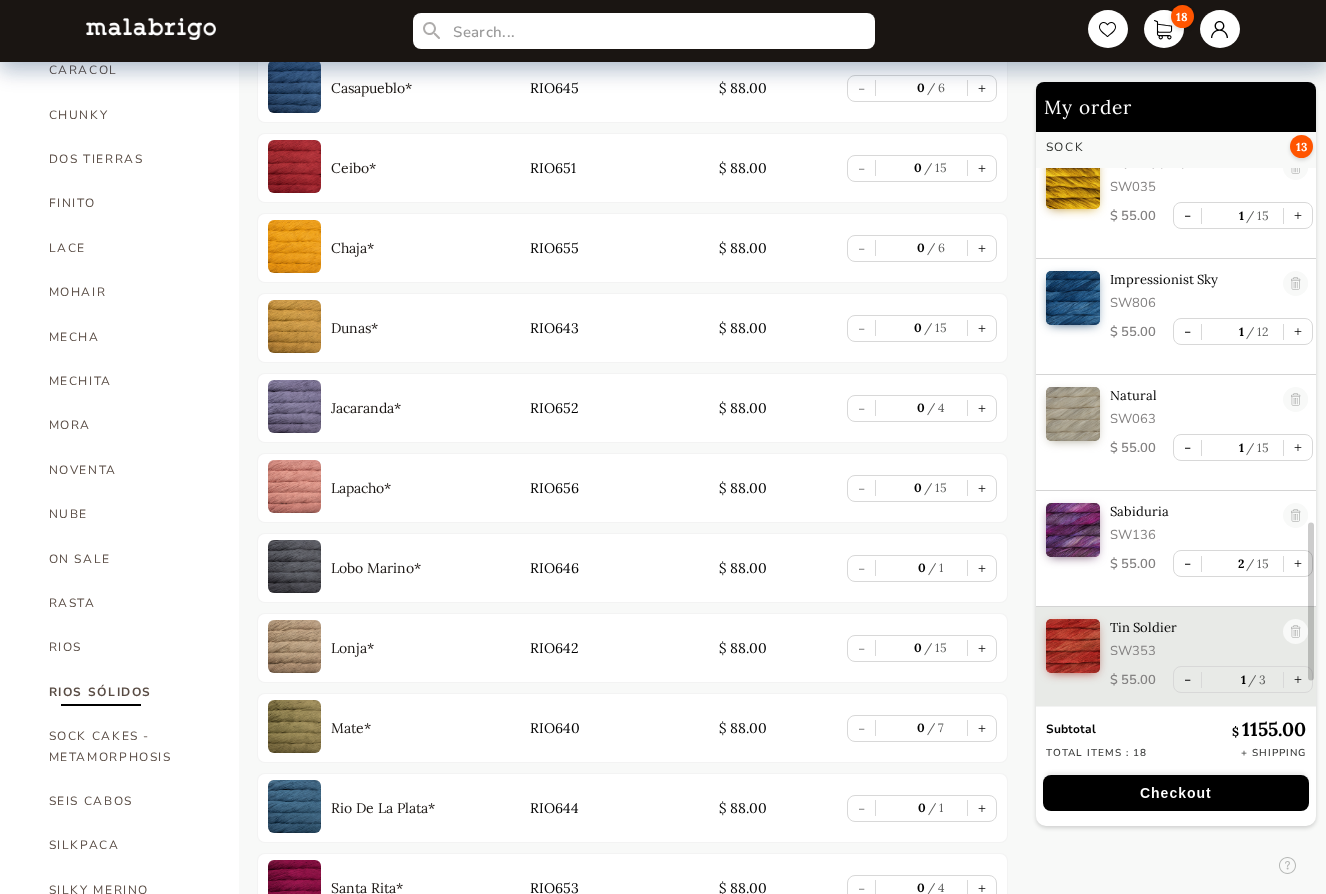 scroll, scrollTop: 764, scrollLeft: 0, axis: vertical 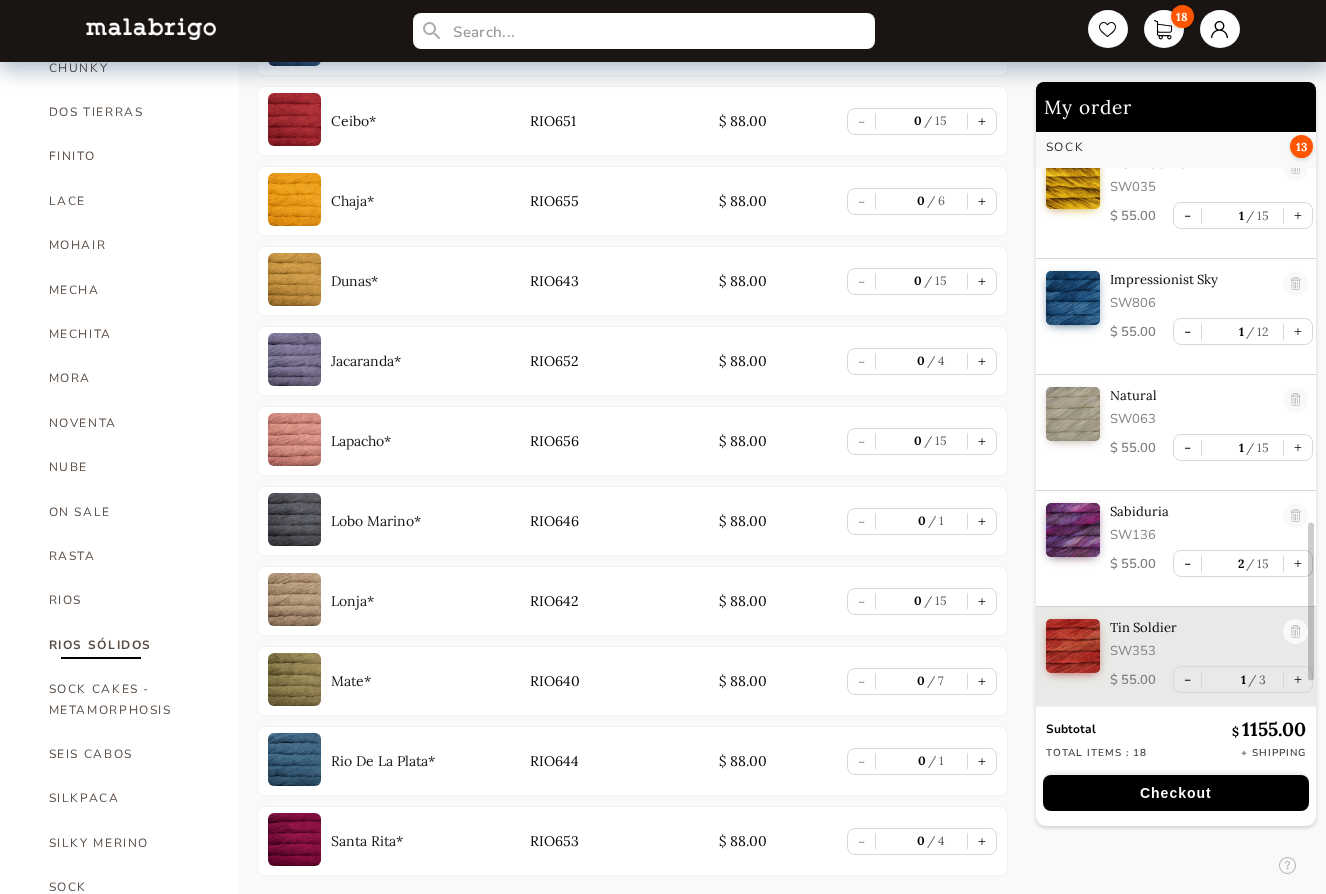 click on "RASTA" at bounding box center (129, 556) 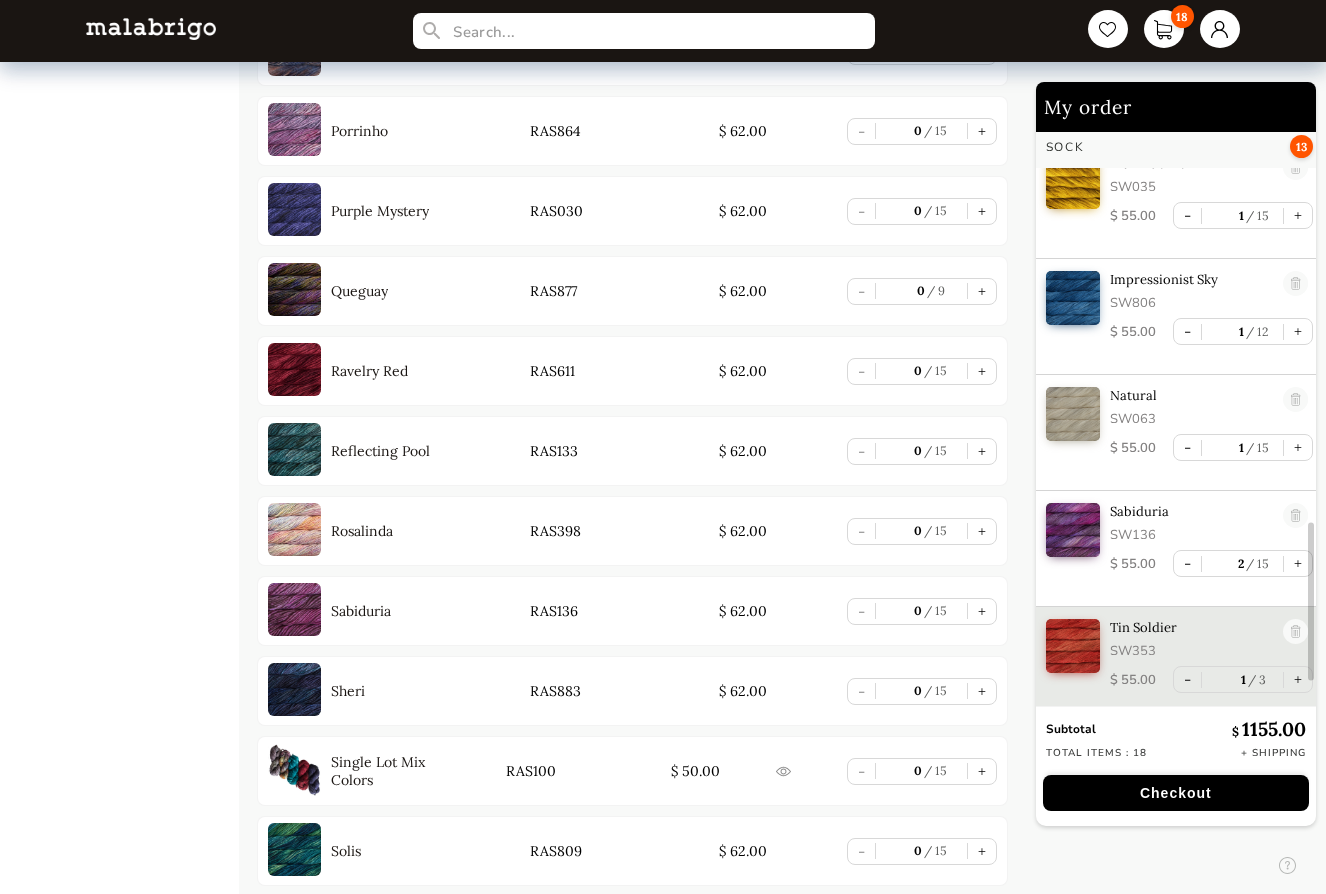 scroll, scrollTop: 6464, scrollLeft: 0, axis: vertical 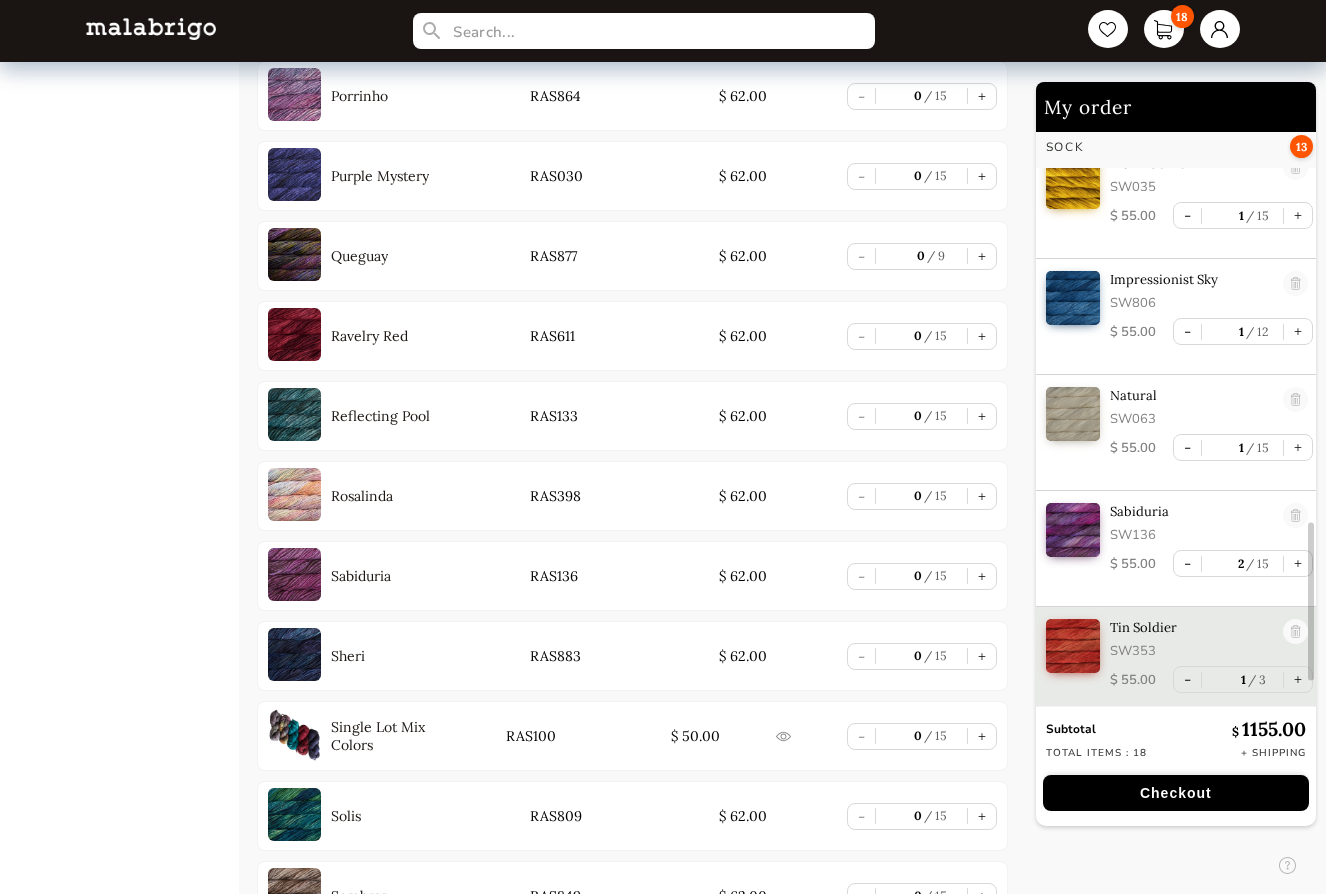 click on "+" at bounding box center [982, 496] 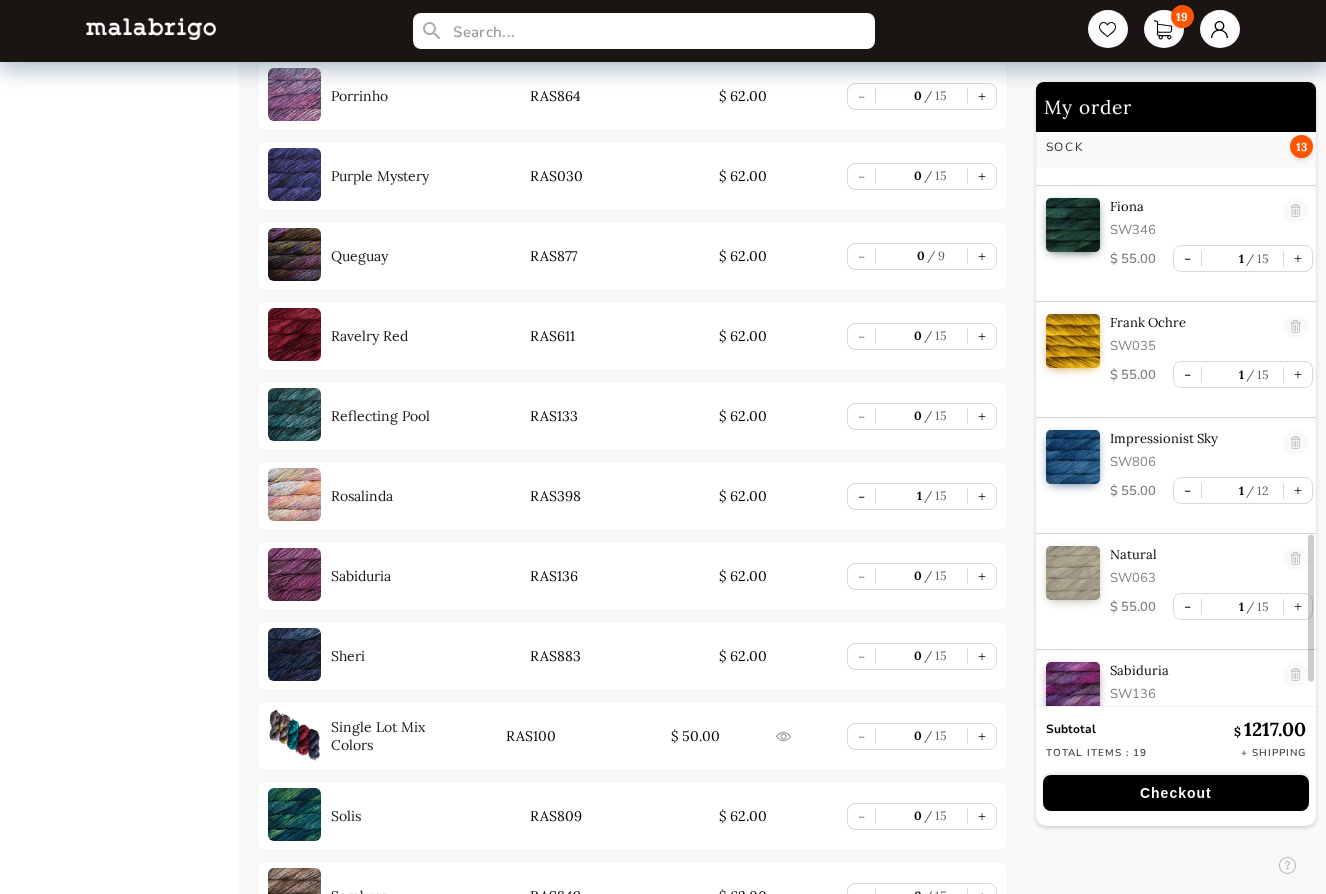 scroll, scrollTop: 1595, scrollLeft: 0, axis: vertical 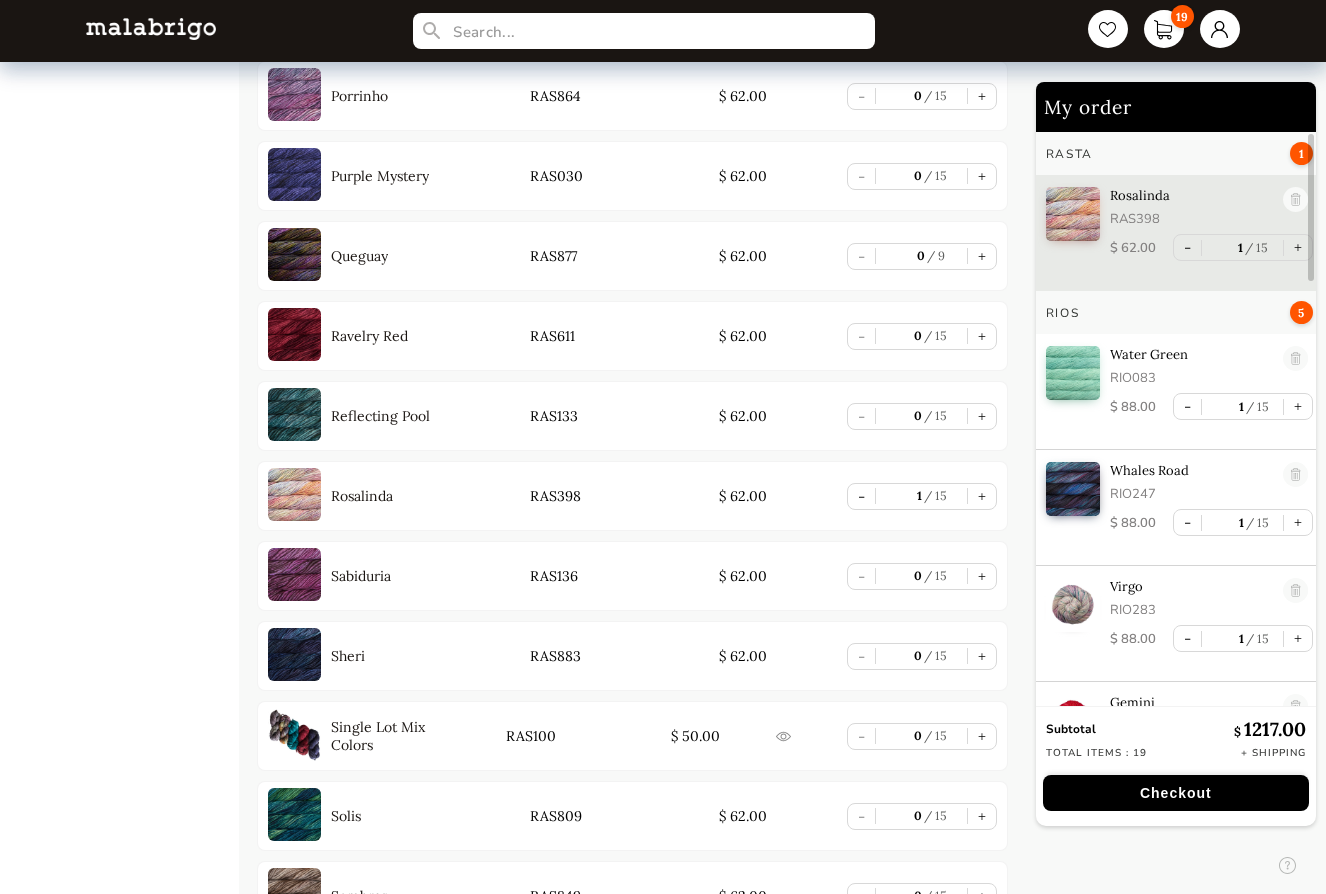 click on "+" at bounding box center (982, 576) 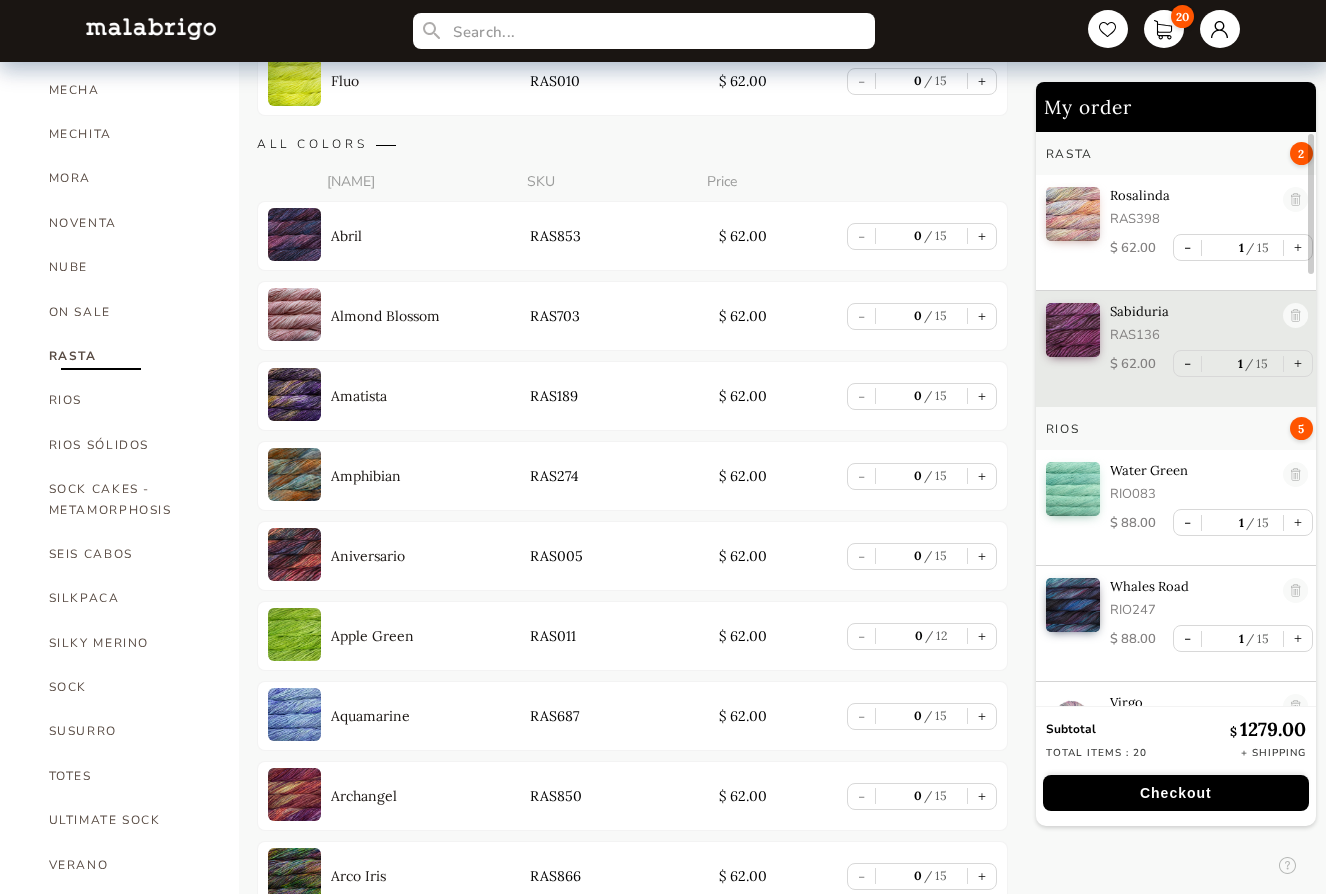 scroll, scrollTop: 1064, scrollLeft: 0, axis: vertical 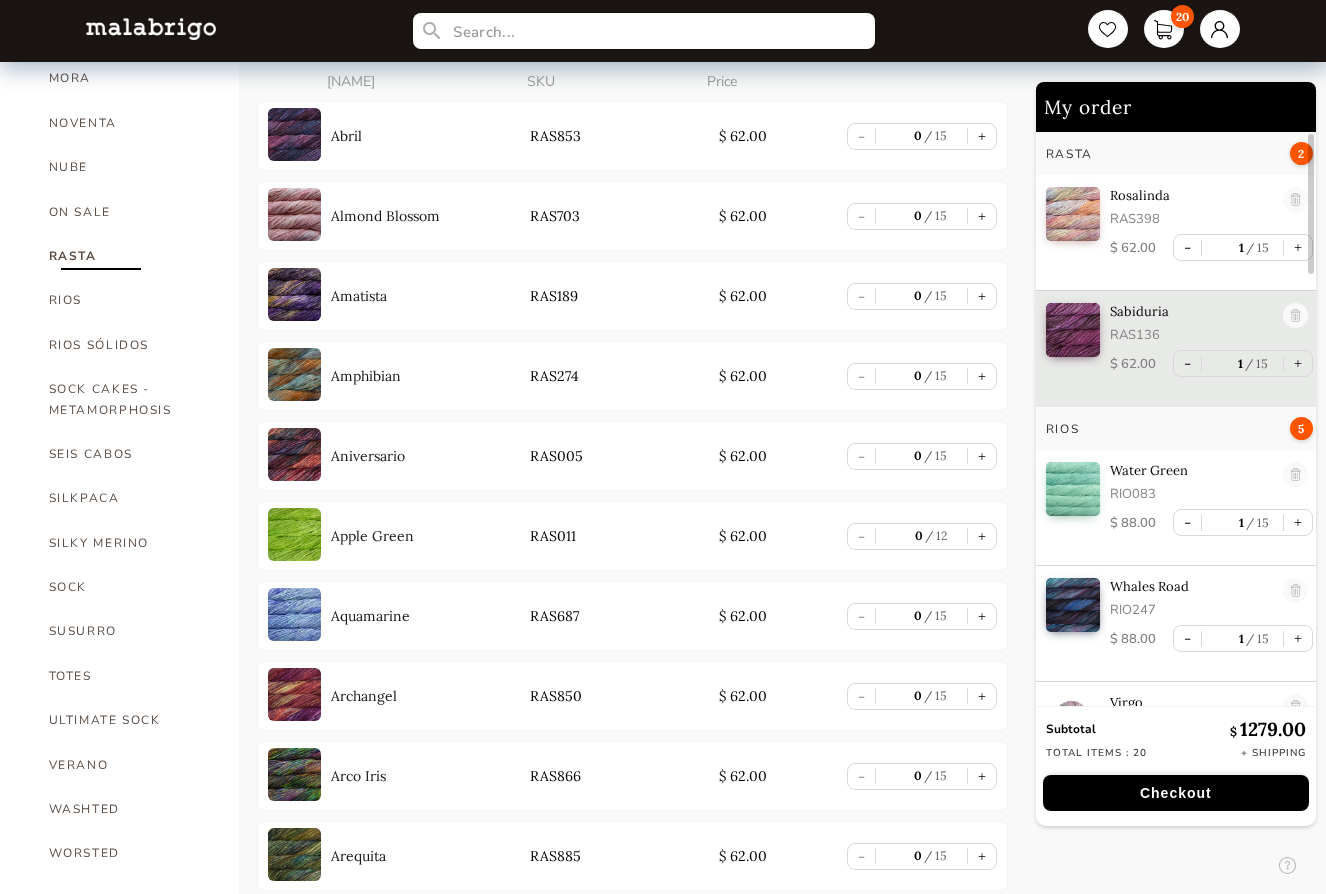 drag, startPoint x: 975, startPoint y: 453, endPoint x: 965, endPoint y: 457, distance: 10.770329 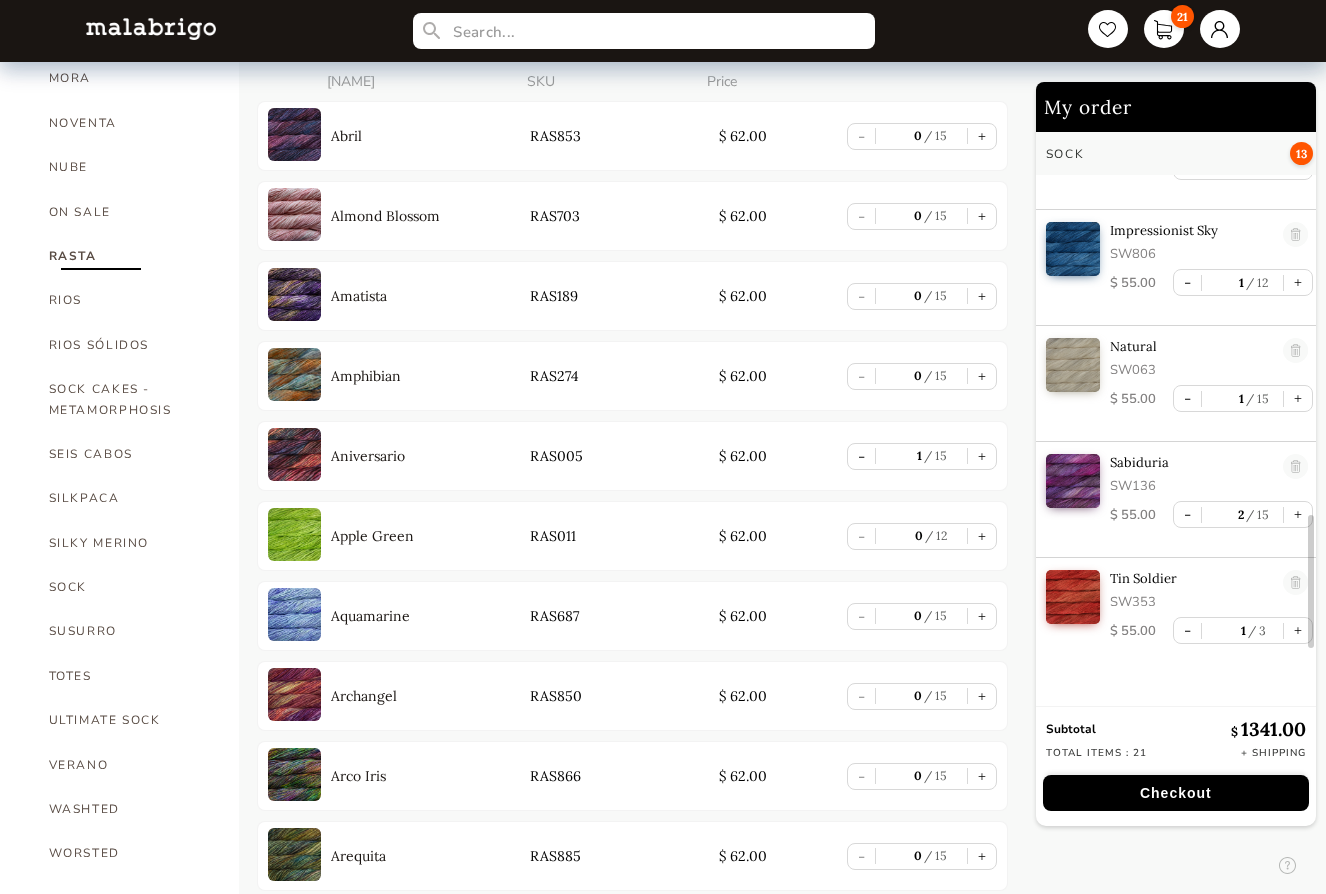 scroll, scrollTop: 1912, scrollLeft: 0, axis: vertical 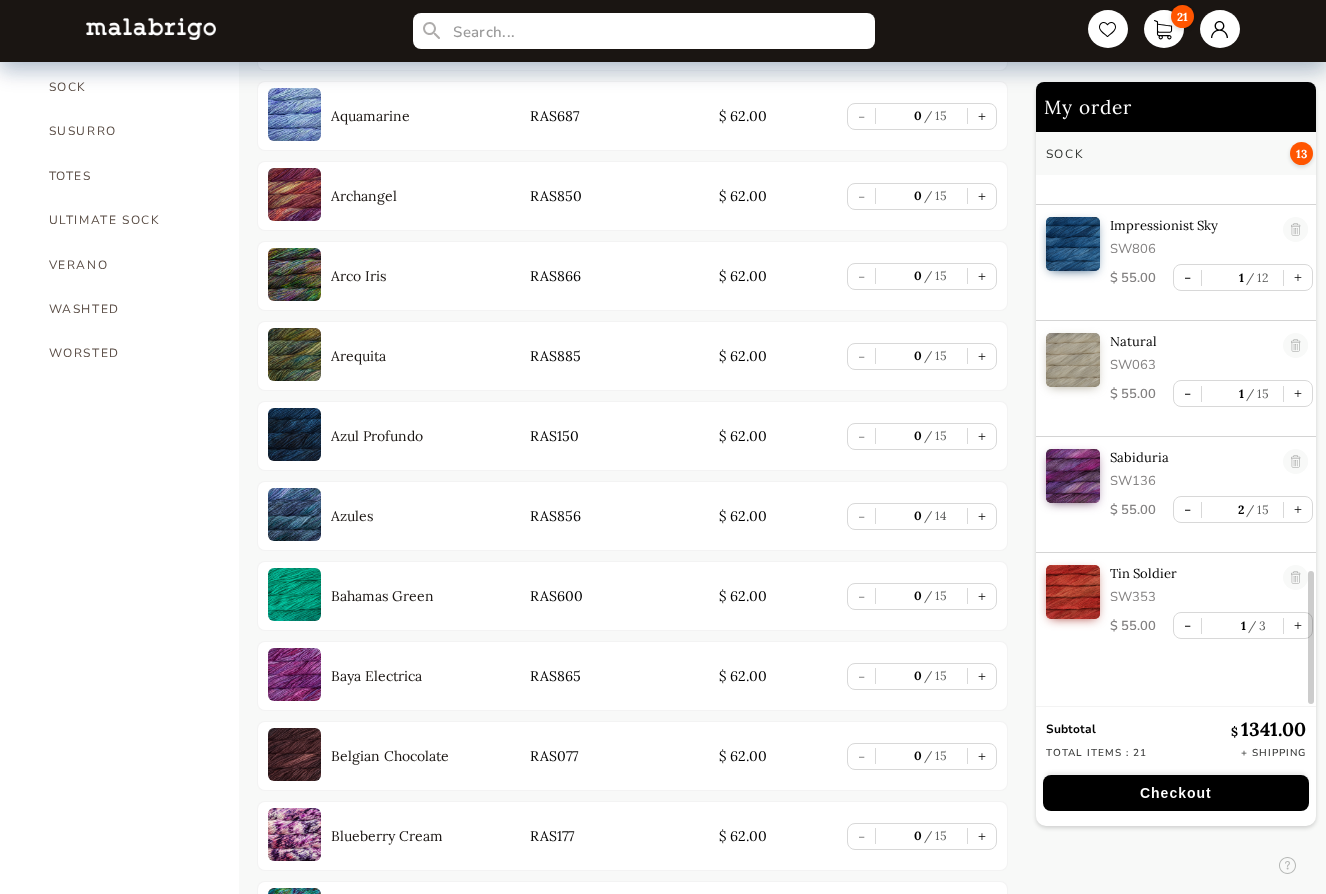 click on "Checkout" at bounding box center [1176, 793] 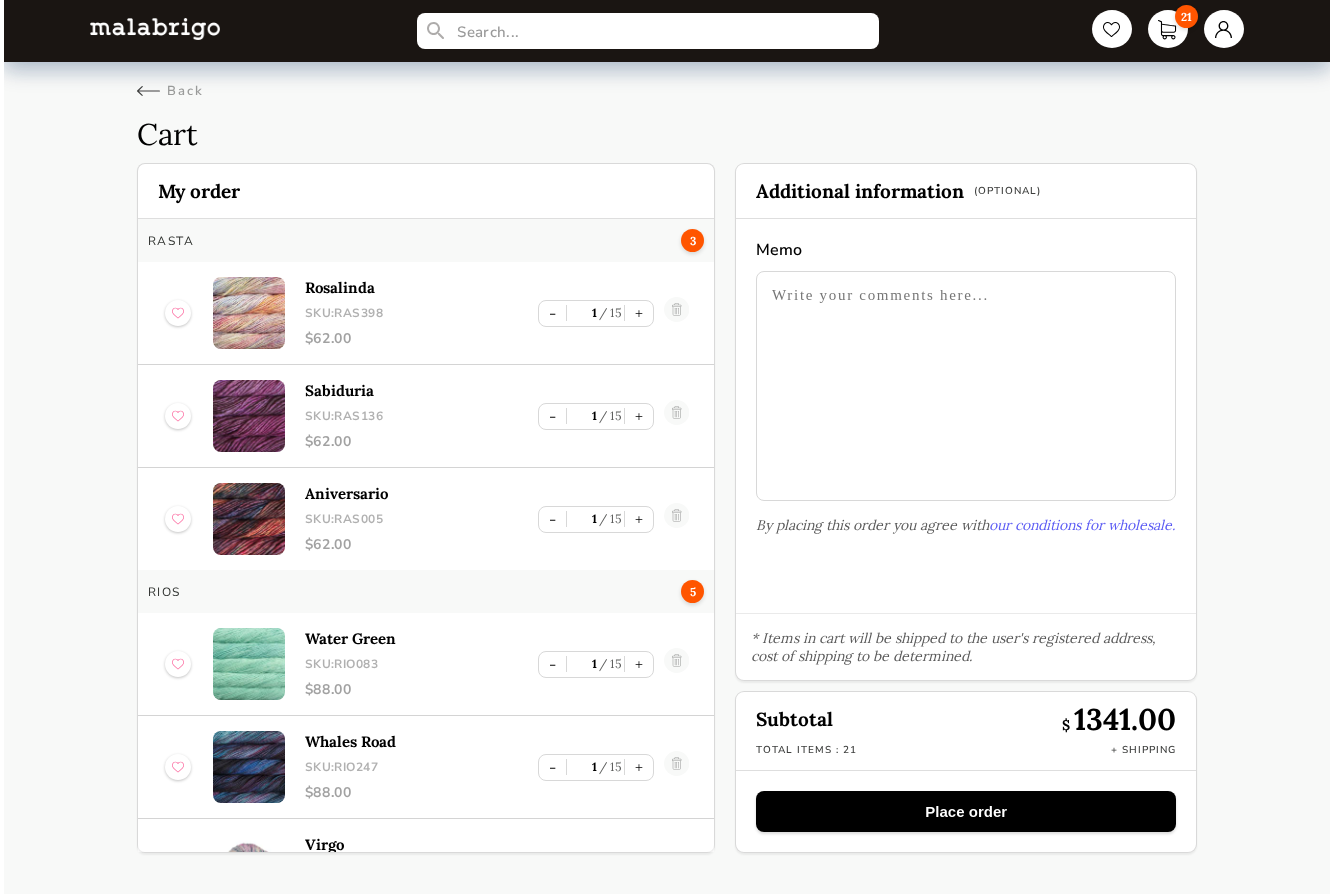 scroll, scrollTop: 0, scrollLeft: 0, axis: both 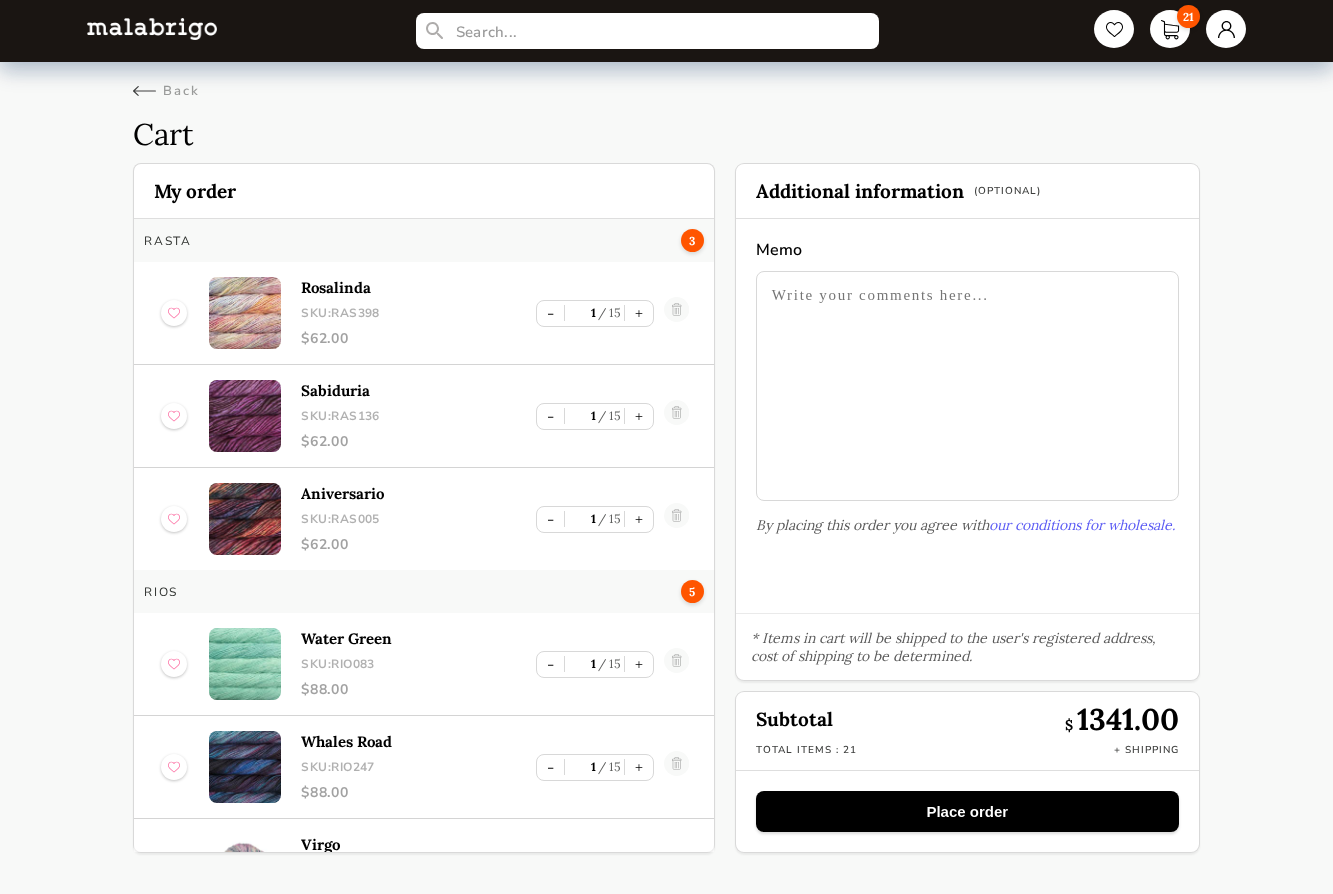 click on "Place order" at bounding box center (967, 811) 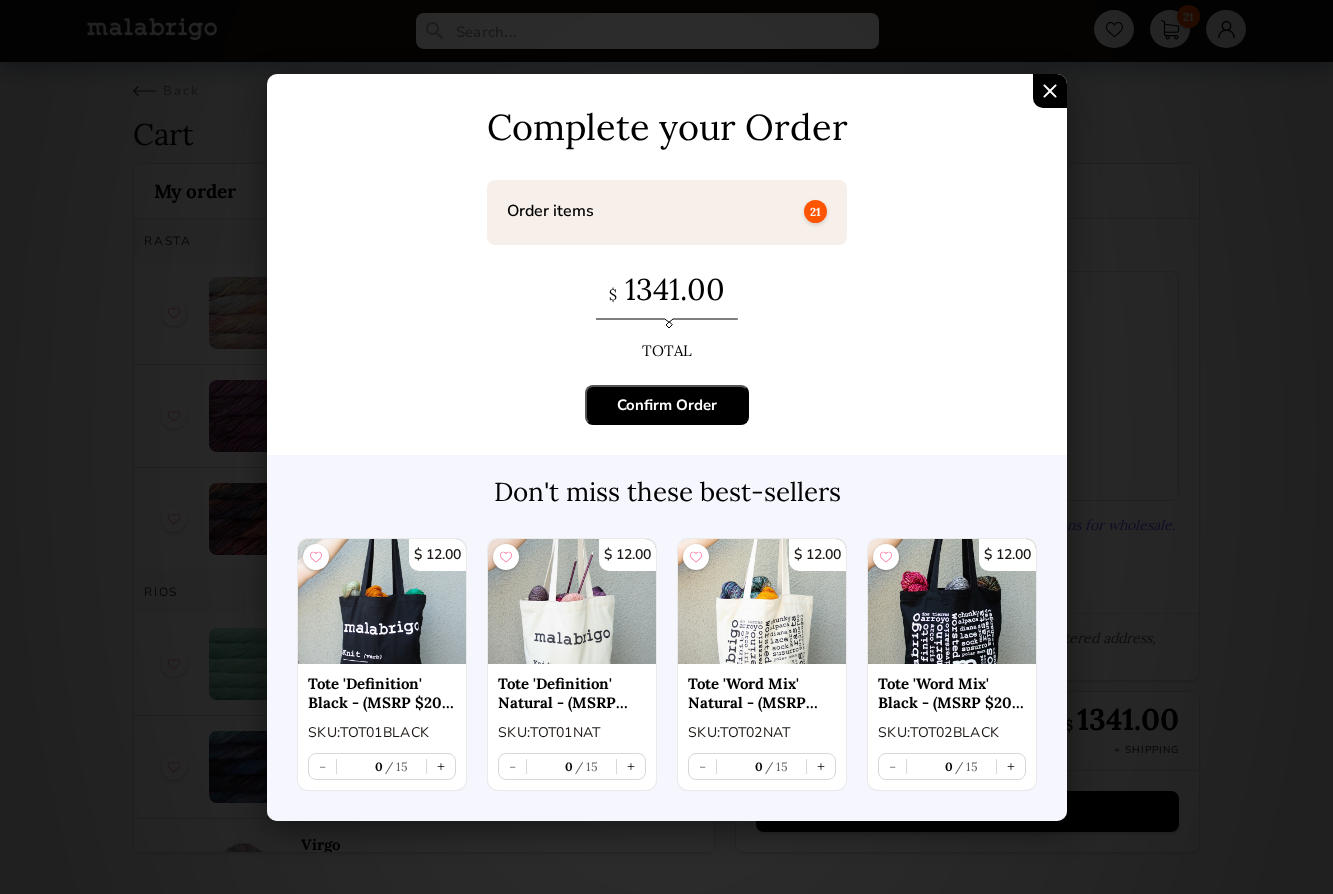 click on "Confirm Order" at bounding box center [667, 405] 